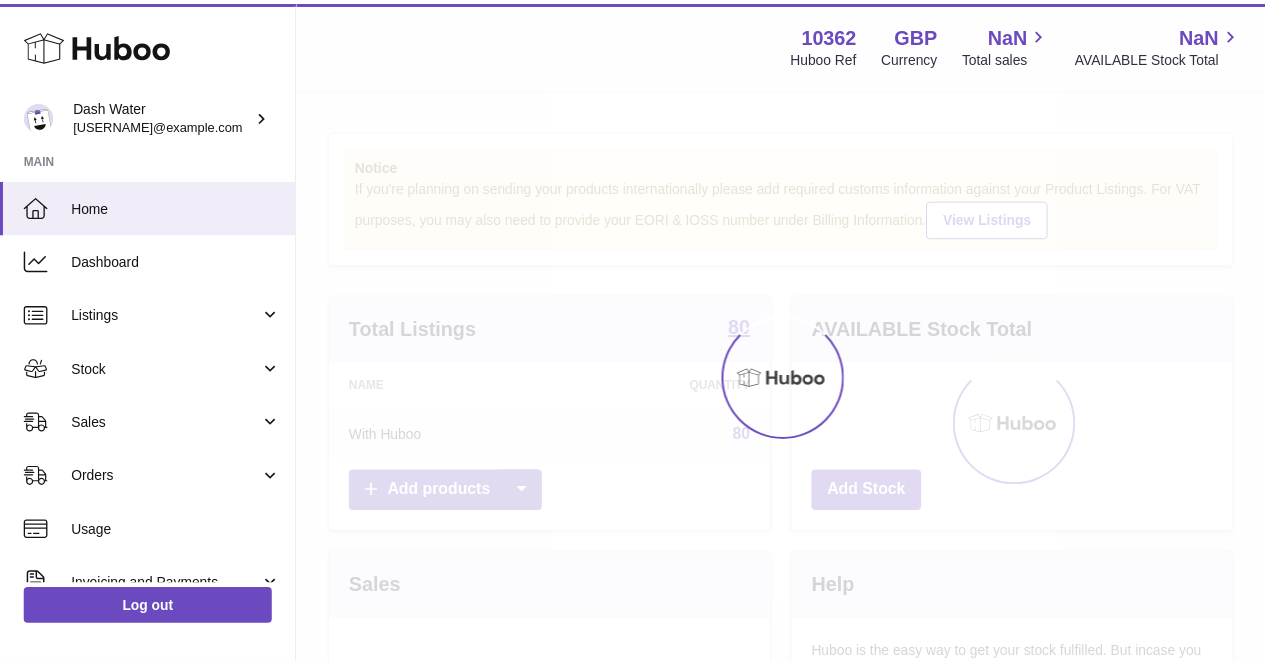 scroll, scrollTop: 0, scrollLeft: 0, axis: both 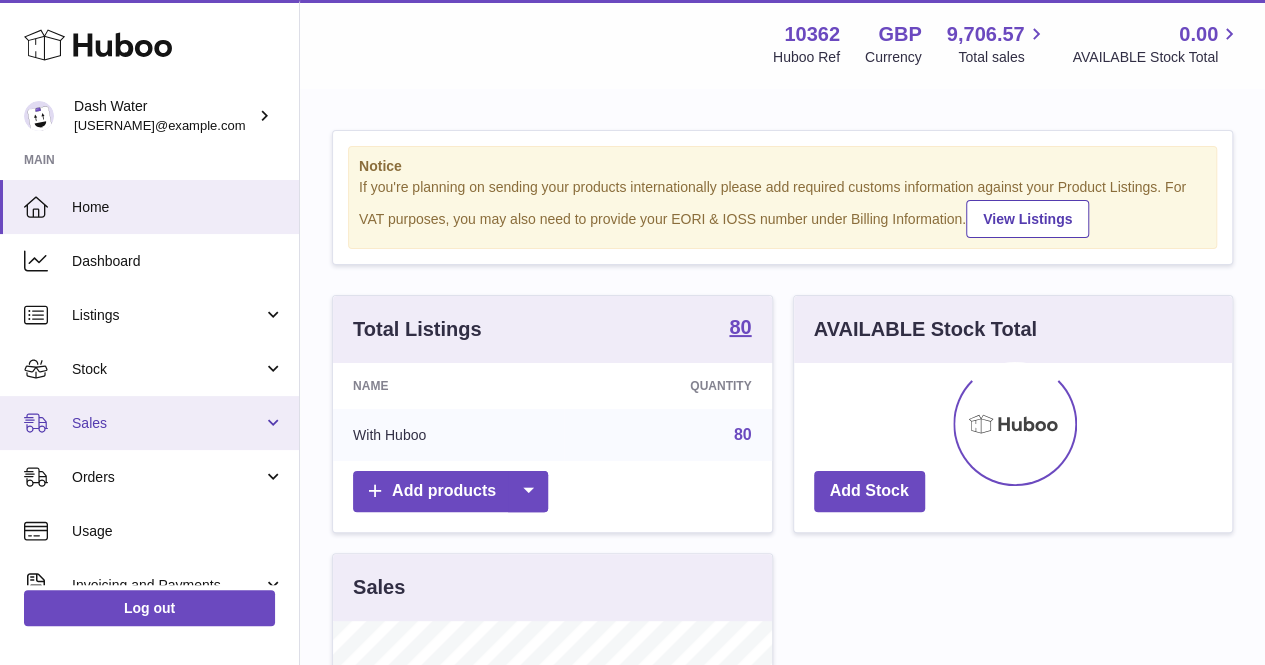 click on "Sales" at bounding box center (149, 423) 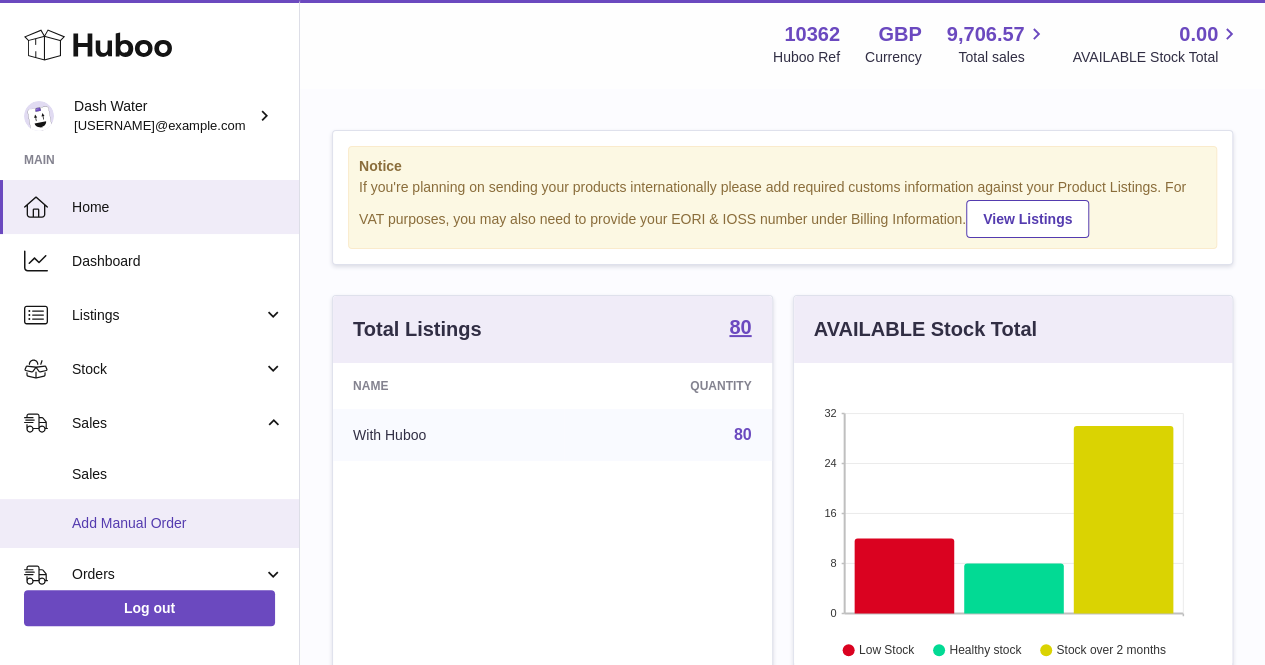 click on "Add Manual Order" at bounding box center (149, 523) 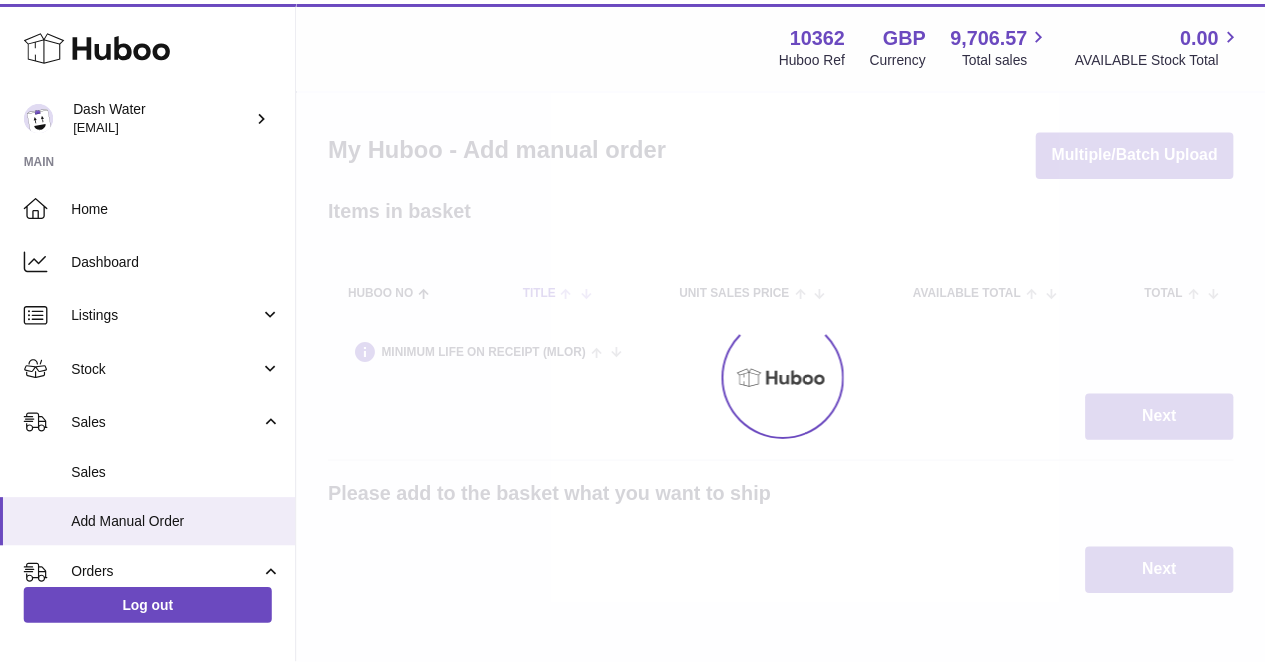 scroll, scrollTop: 0, scrollLeft: 0, axis: both 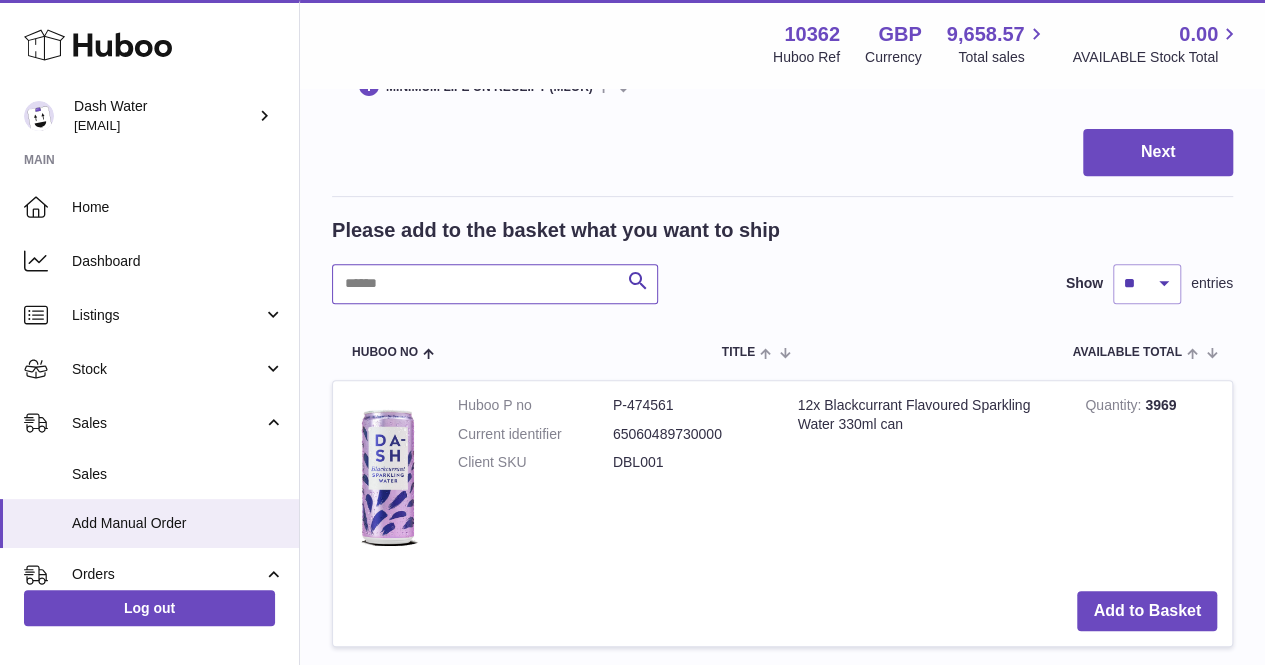 click at bounding box center [495, 284] 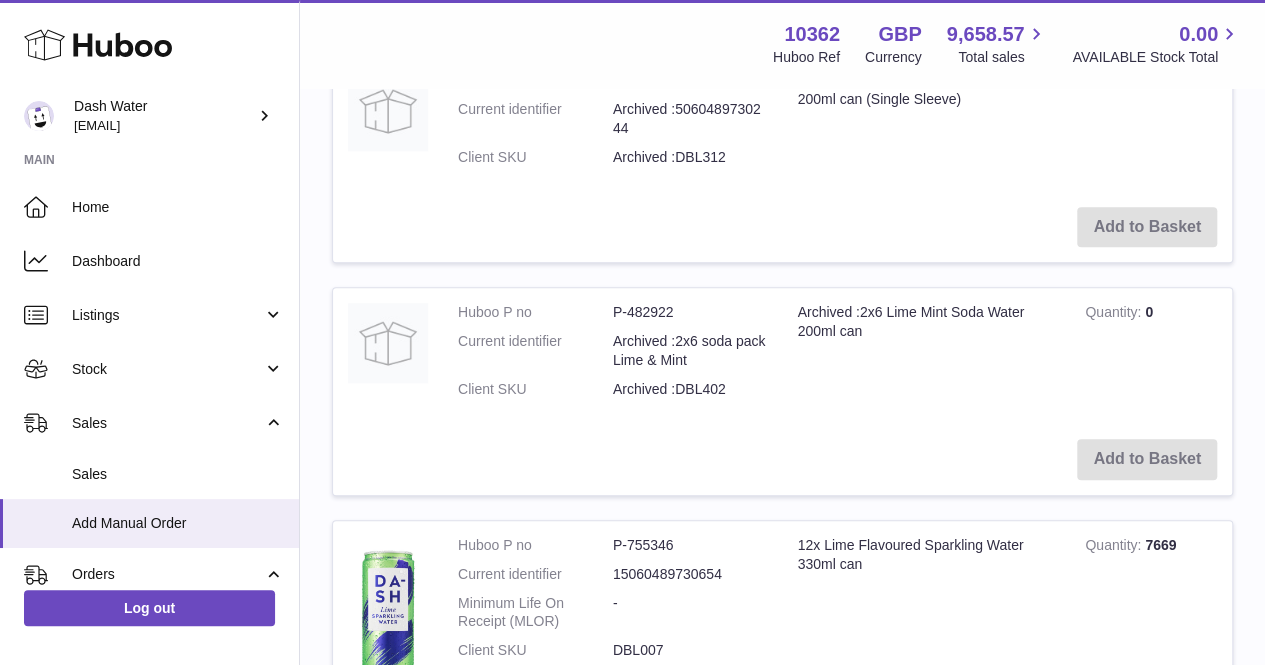 scroll, scrollTop: 1097, scrollLeft: 0, axis: vertical 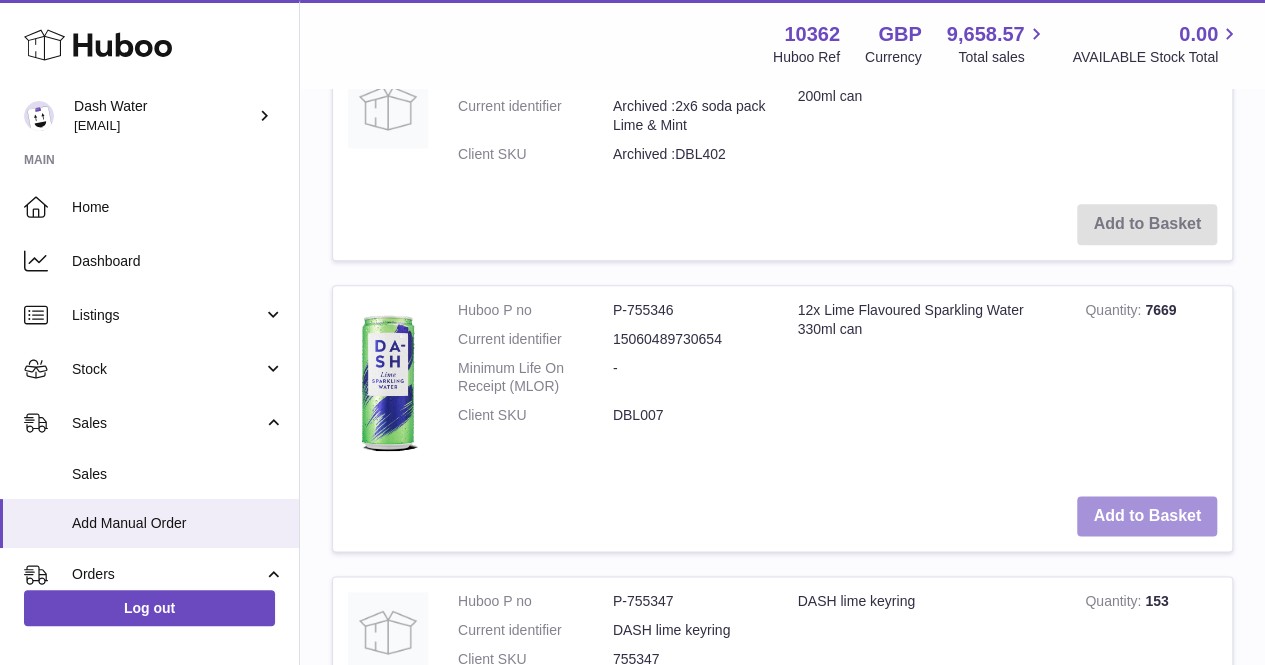 type on "****" 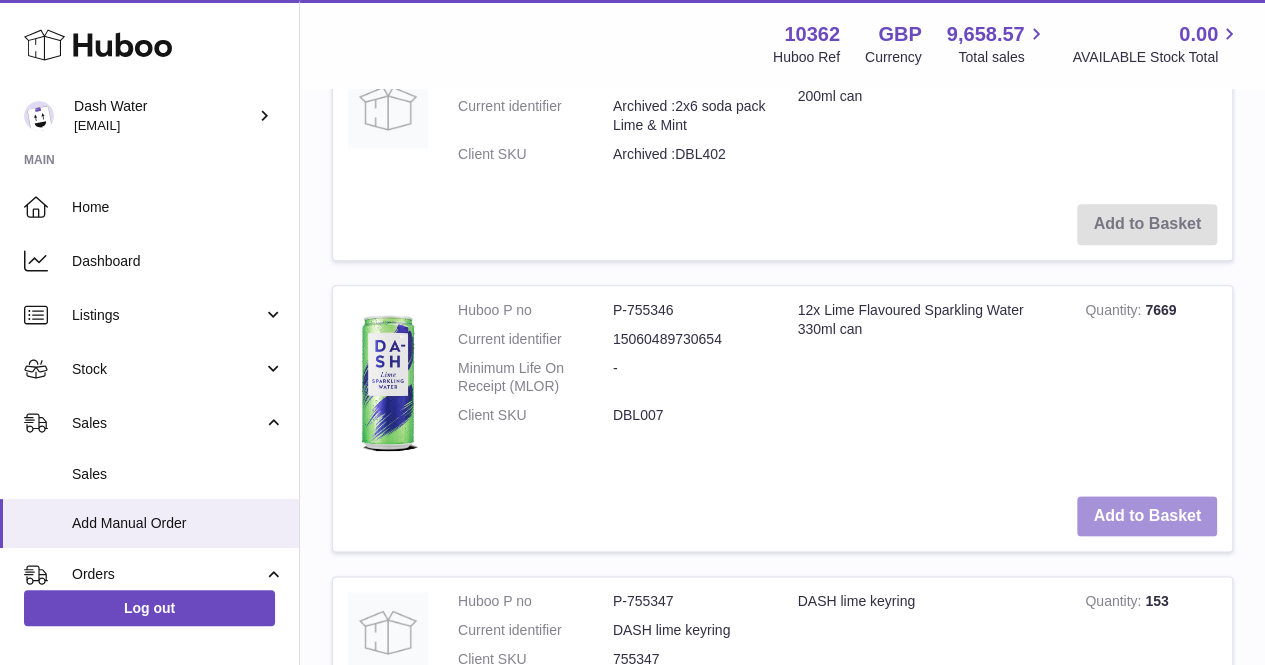 click on "Add to Basket" at bounding box center (1147, 516) 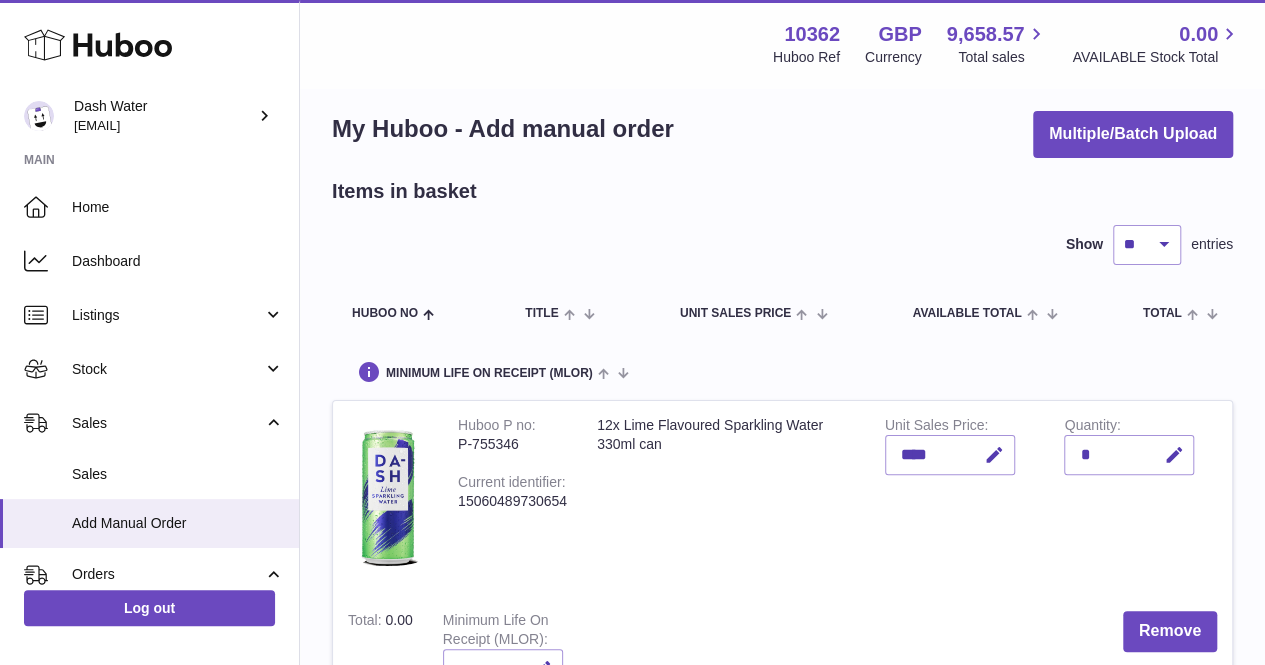 scroll, scrollTop: 0, scrollLeft: 0, axis: both 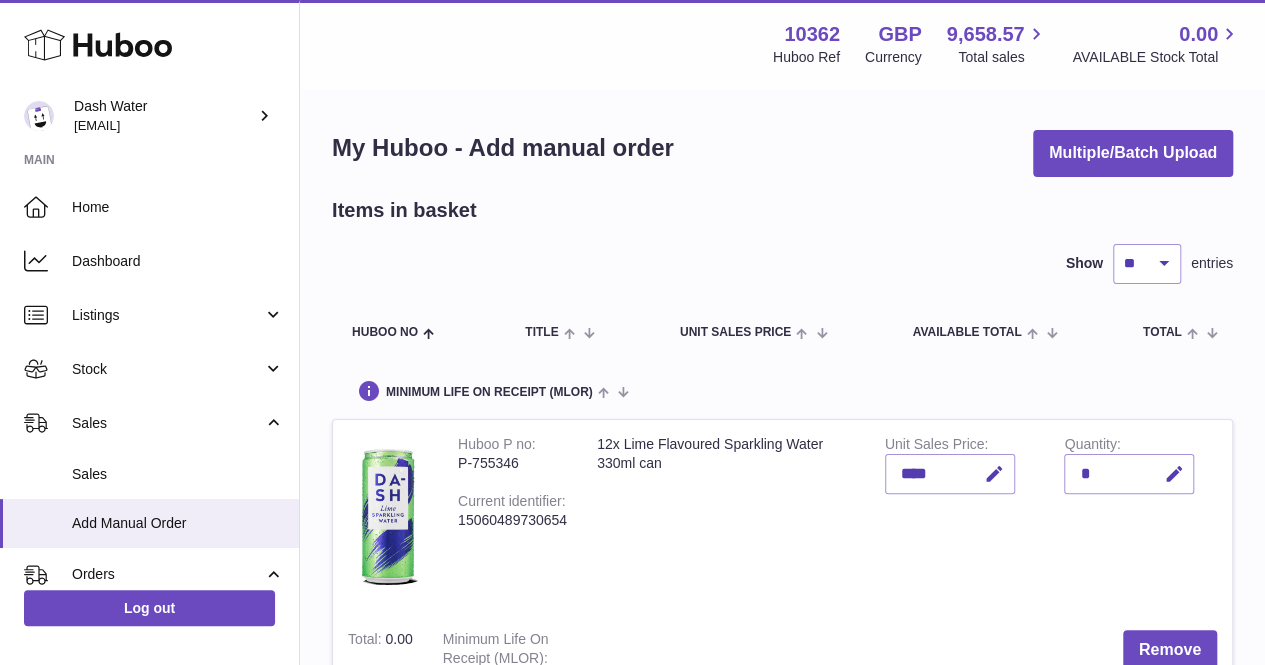 click on "*" at bounding box center [1129, 474] 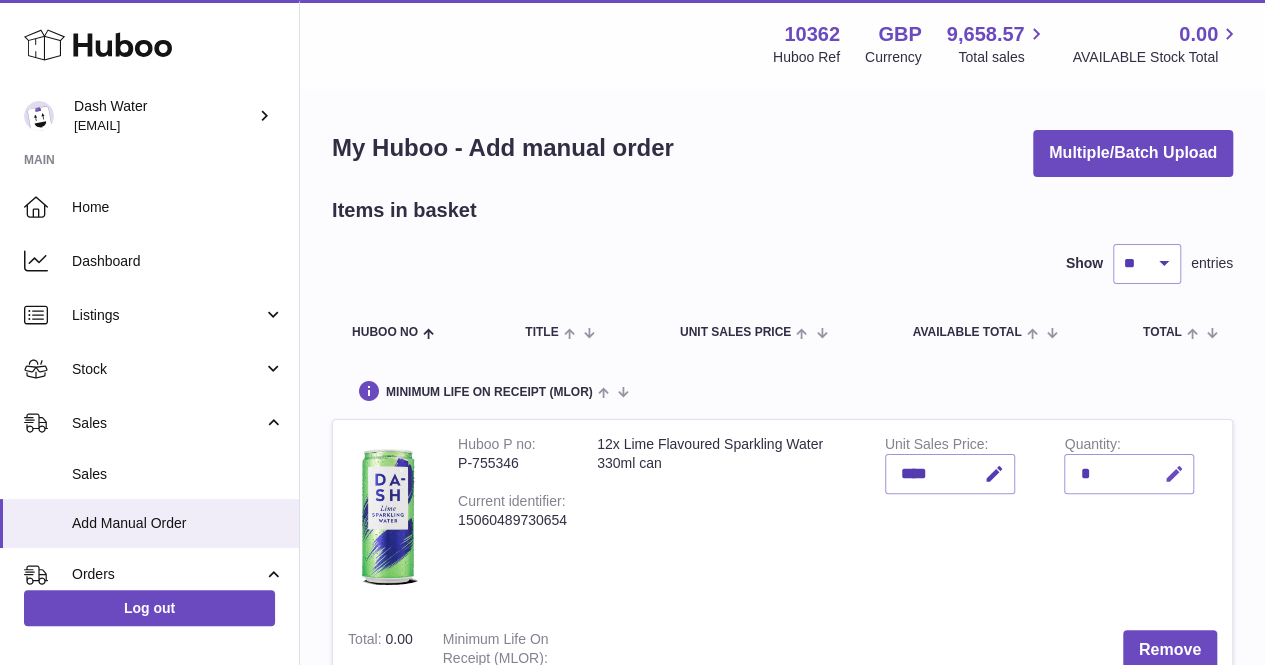 click at bounding box center [1173, 474] 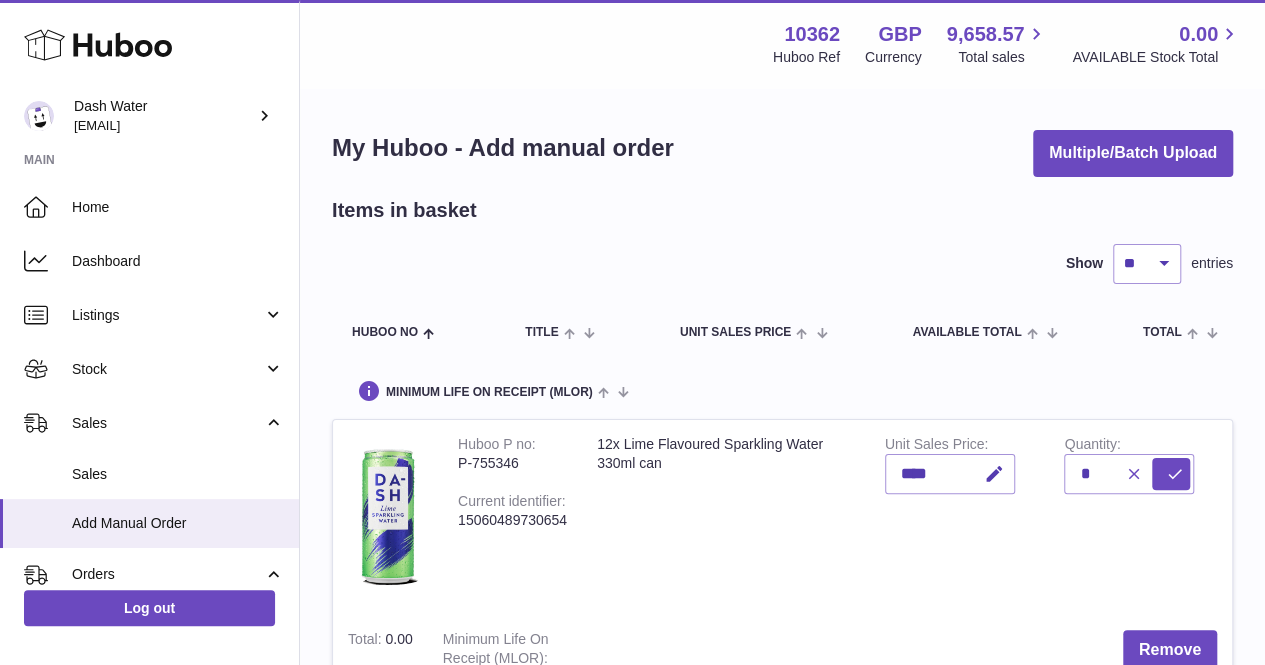 click at bounding box center [1130, 474] 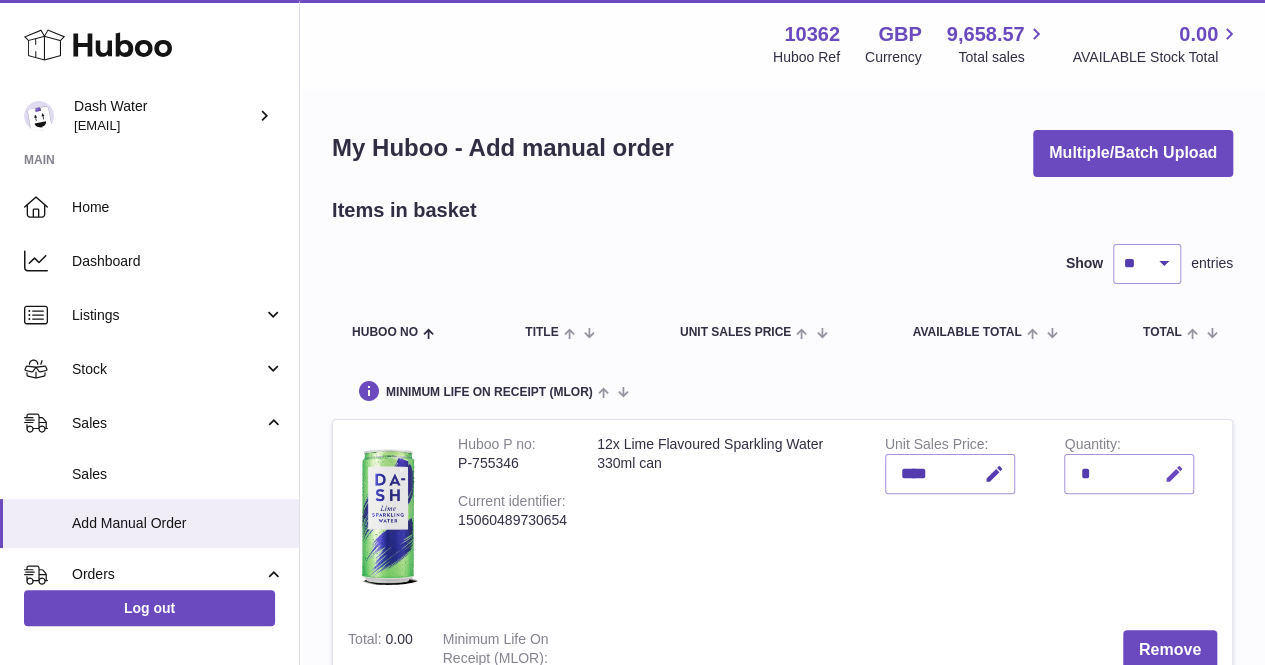click at bounding box center (1173, 474) 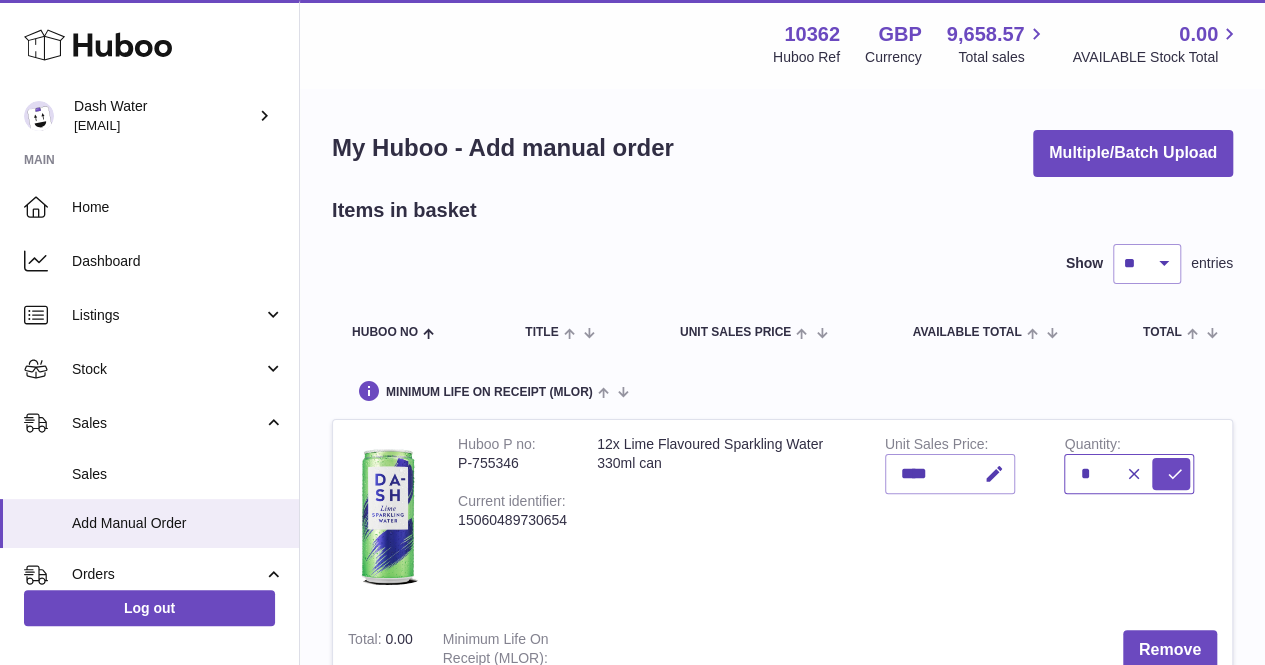 type on "*" 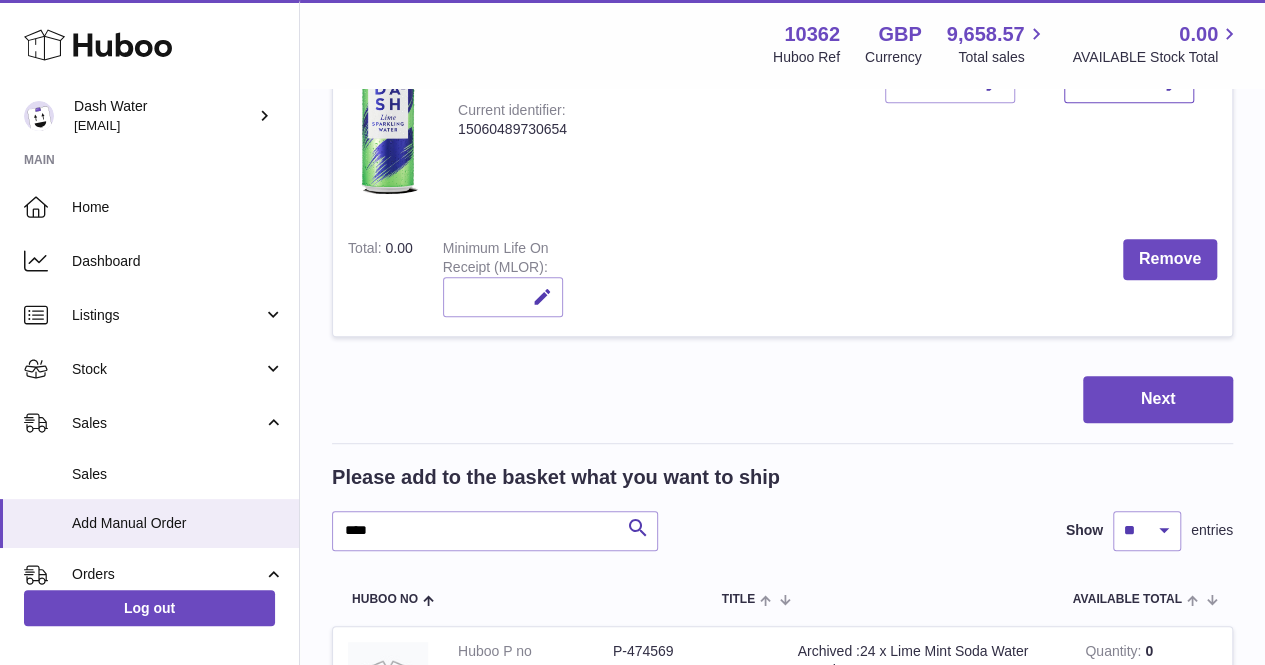 scroll, scrollTop: 402, scrollLeft: 0, axis: vertical 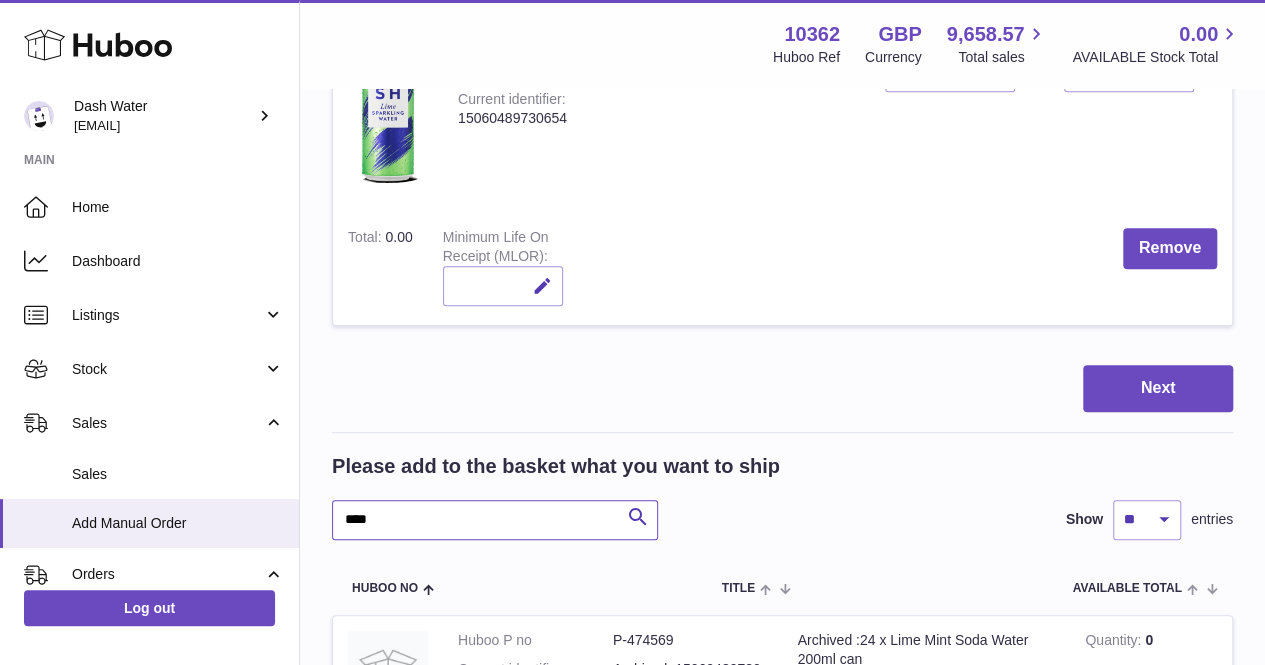 click on "****" at bounding box center (495, 520) 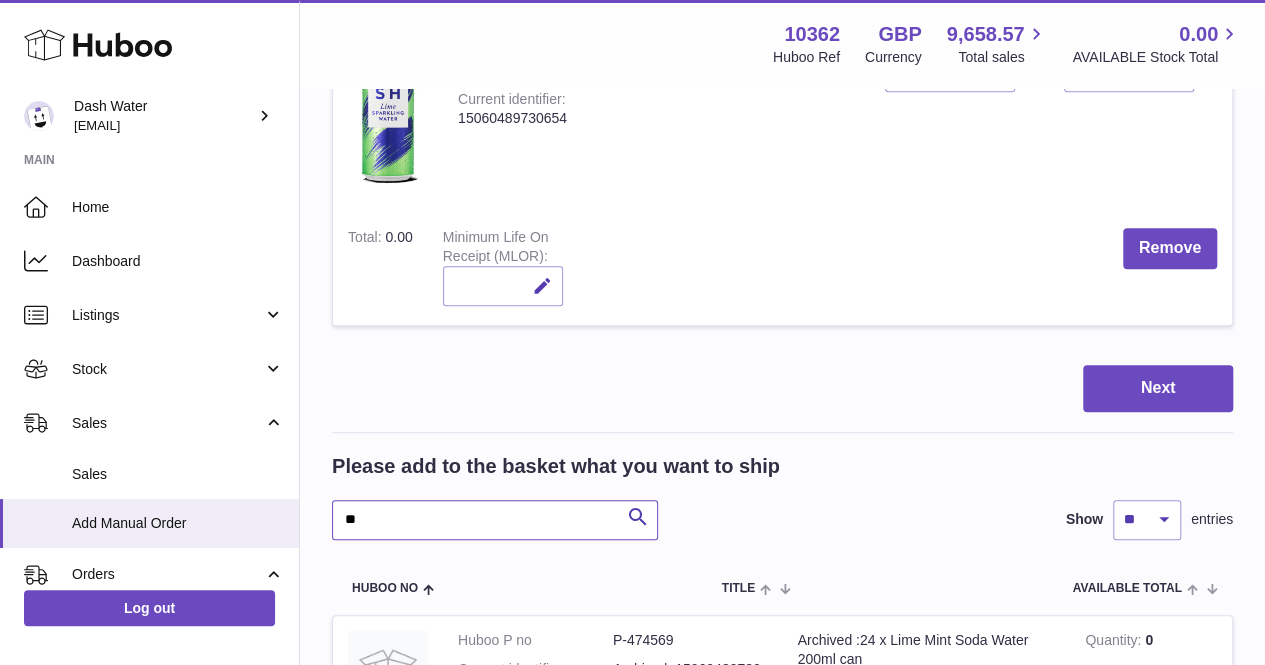 type on "*" 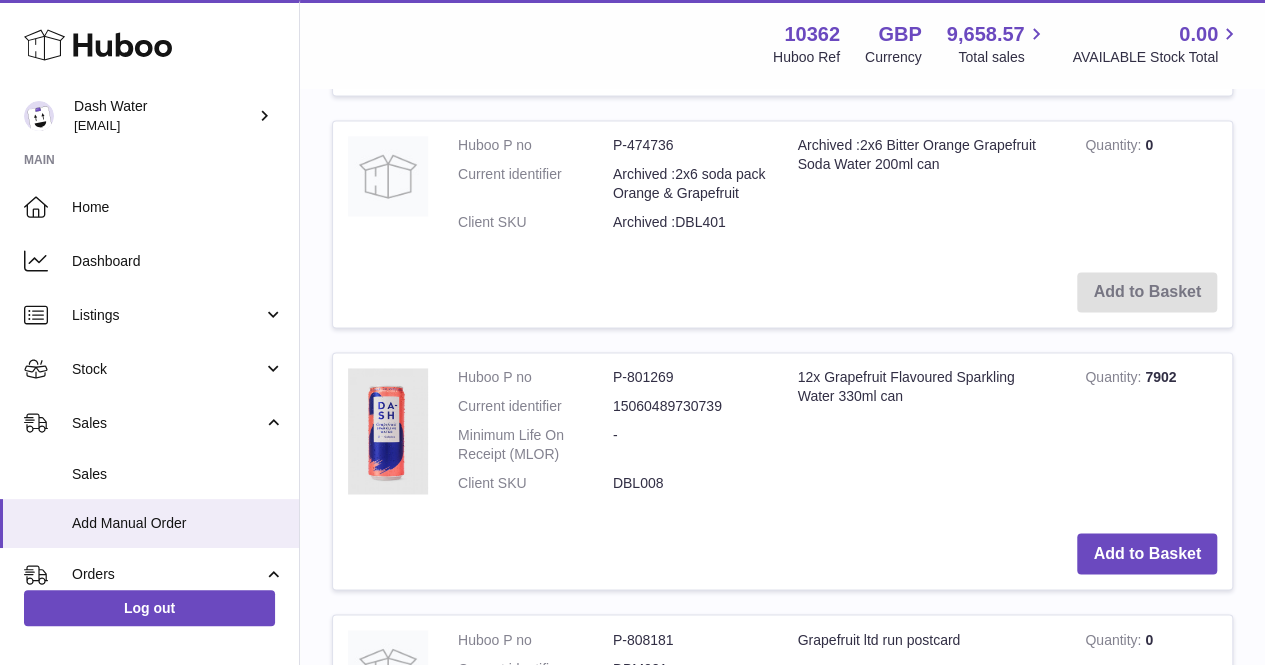 scroll, scrollTop: 1364, scrollLeft: 0, axis: vertical 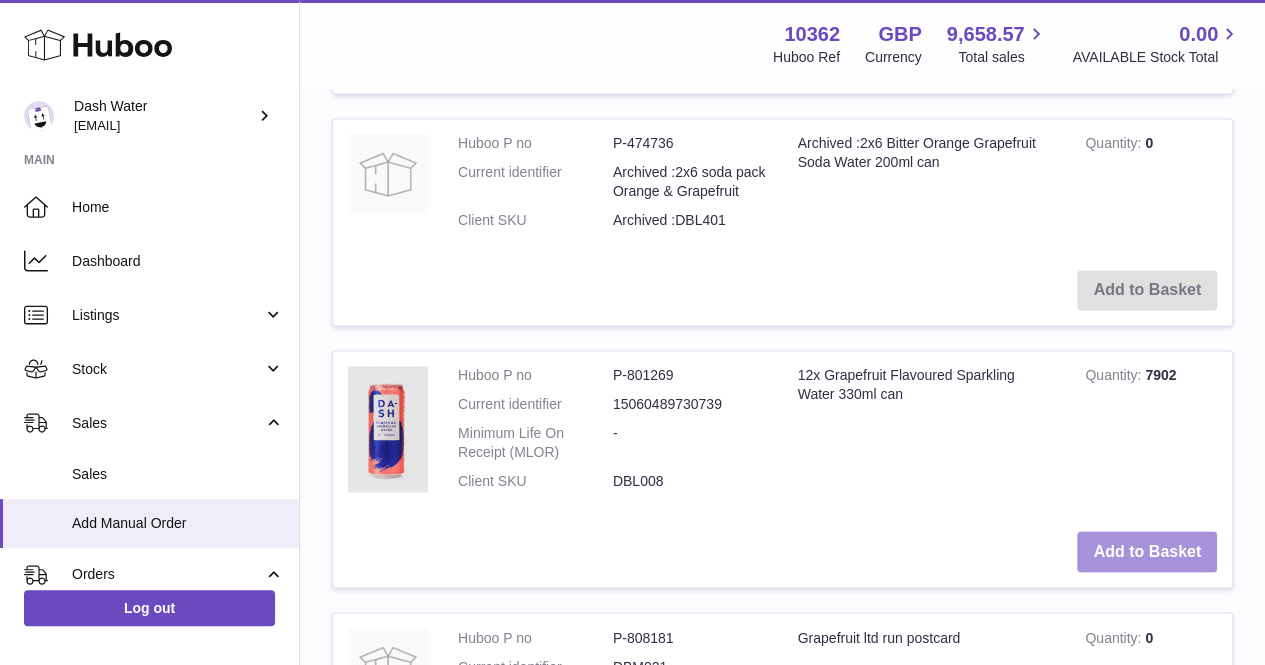 click on "Add to Basket" at bounding box center (1147, 551) 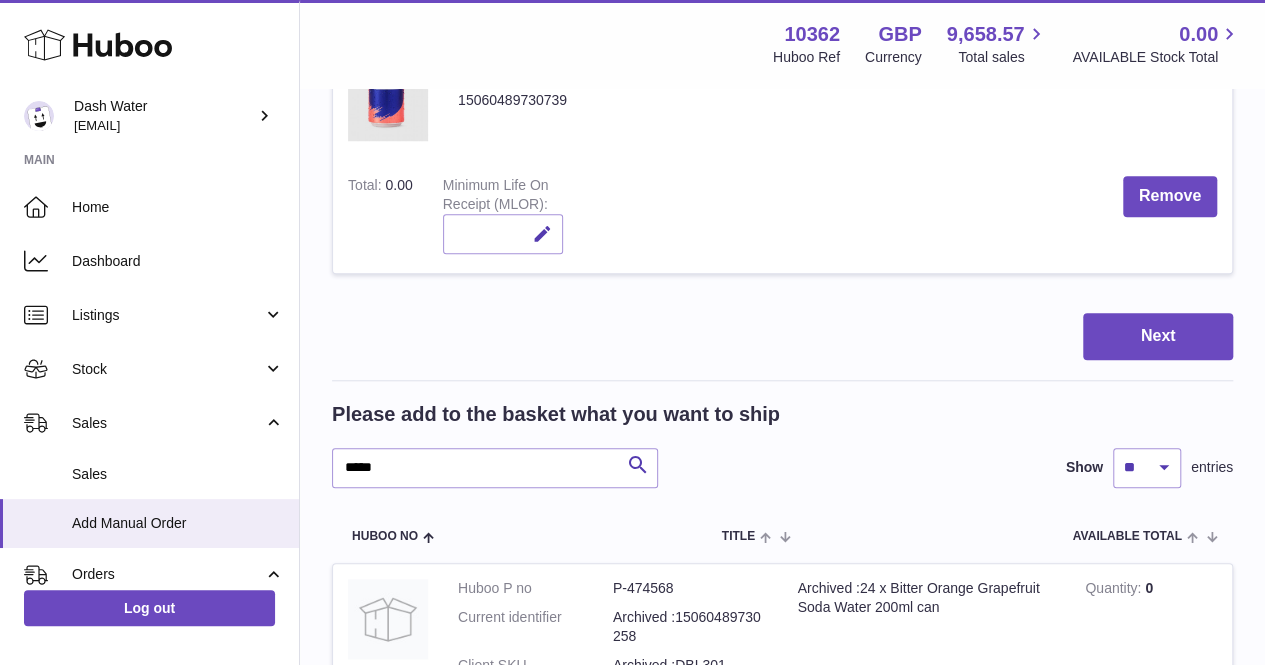 scroll, scrollTop: 760, scrollLeft: 0, axis: vertical 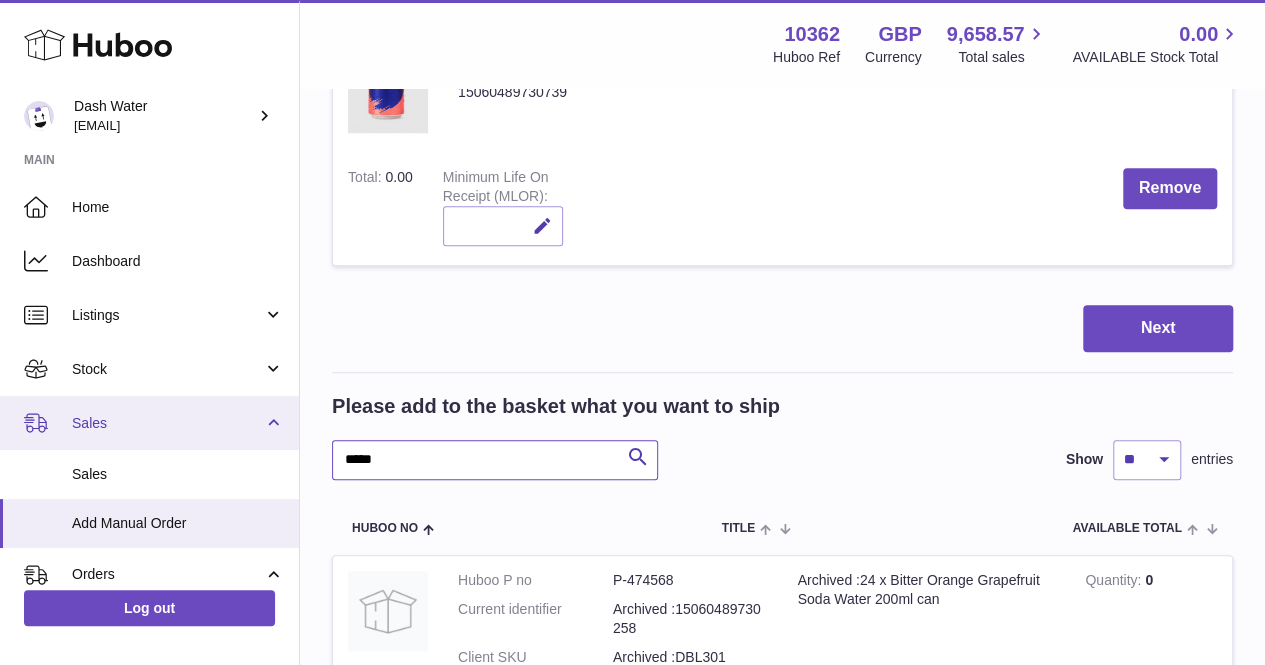 drag, startPoint x: 501, startPoint y: 474, endPoint x: 291, endPoint y: 437, distance: 213.23462 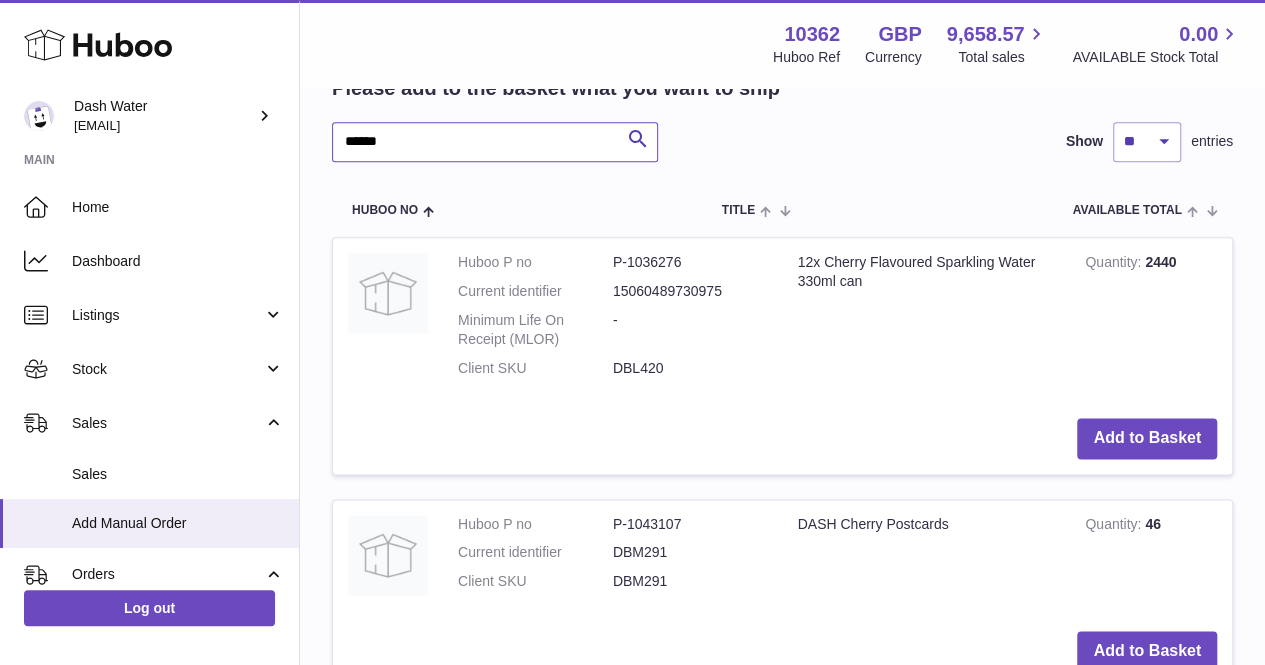 scroll, scrollTop: 1077, scrollLeft: 0, axis: vertical 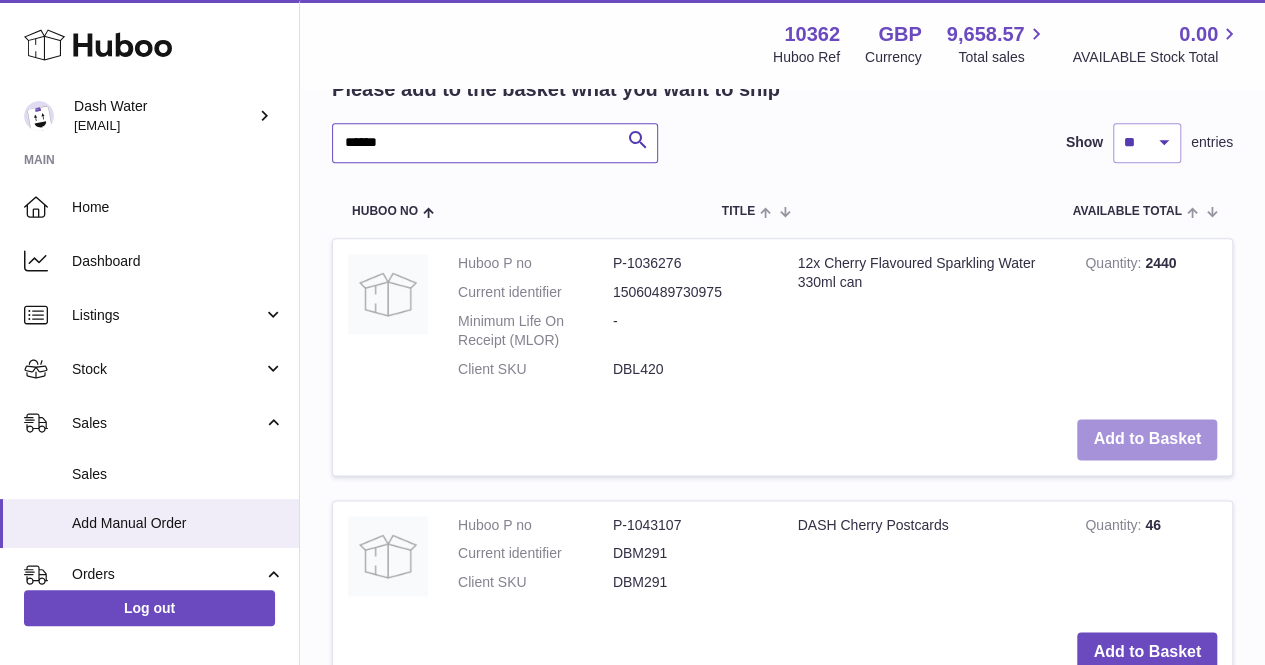 type on "******" 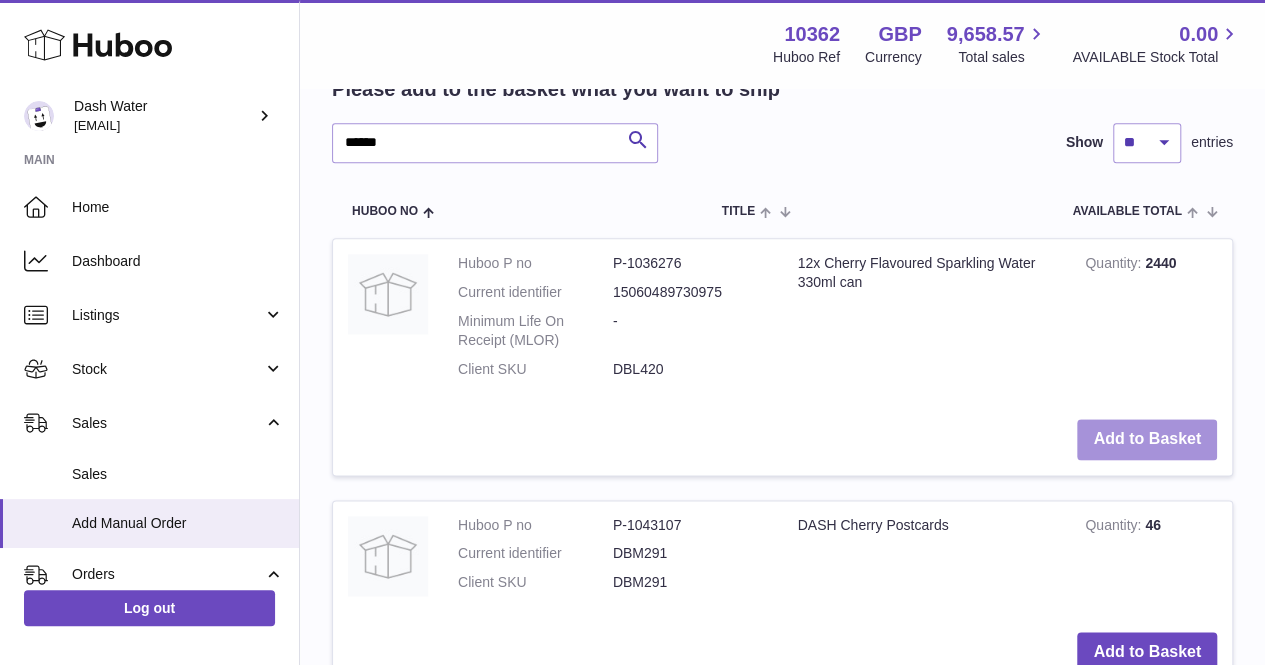 click on "Add to Basket" at bounding box center (1147, 439) 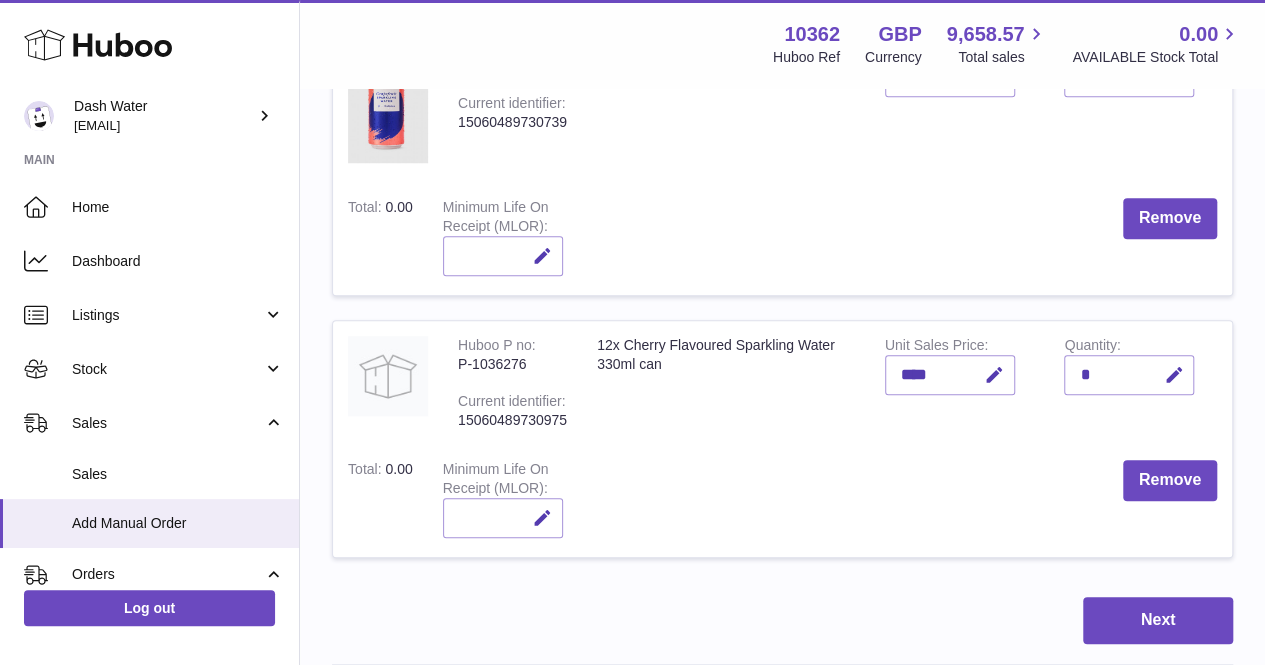 scroll, scrollTop: 763, scrollLeft: 0, axis: vertical 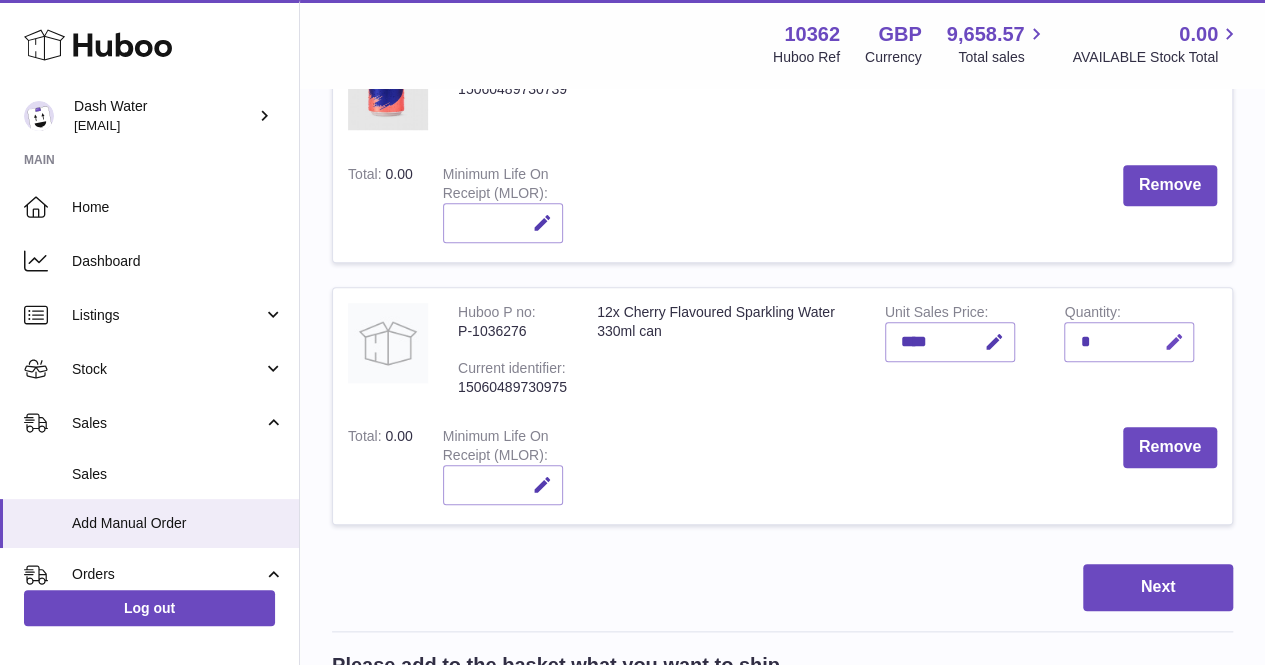 click at bounding box center [1173, 342] 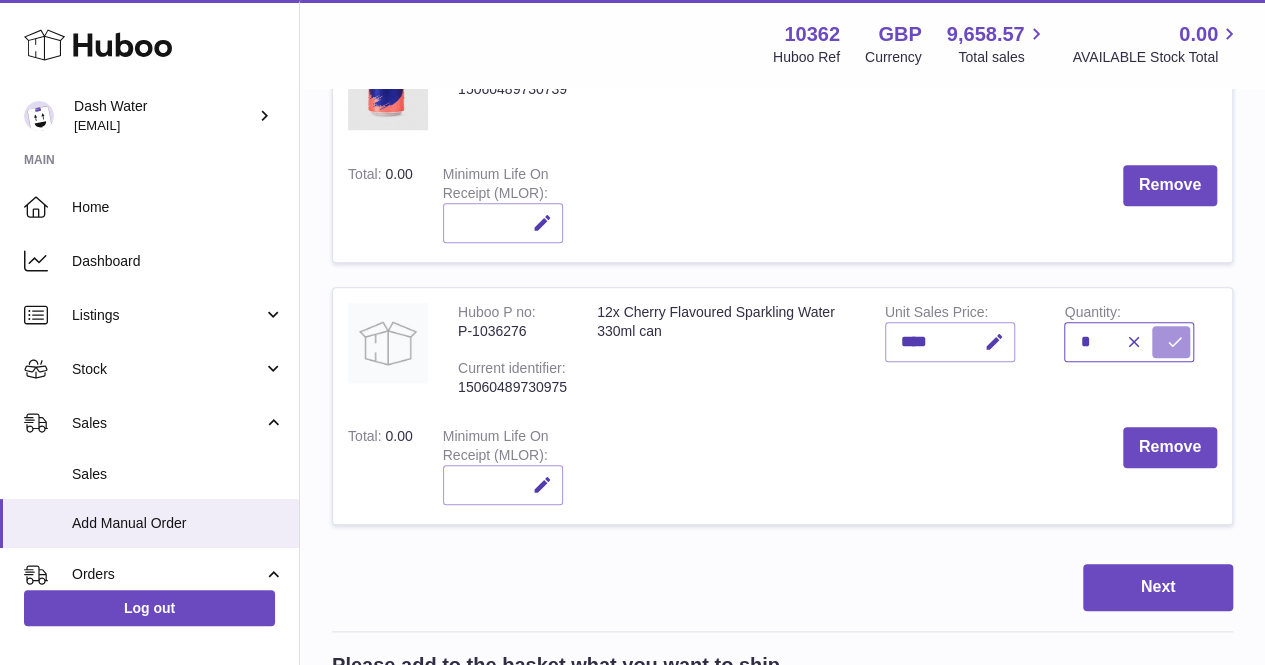 type on "*" 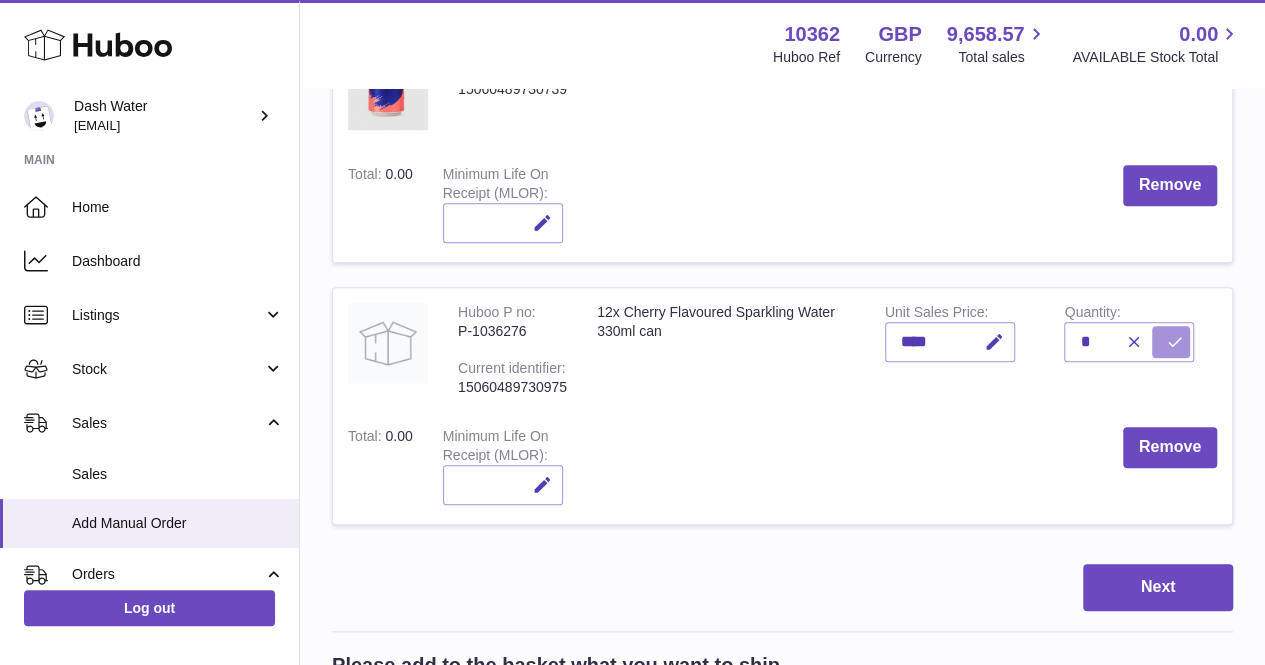 click at bounding box center [1171, 342] 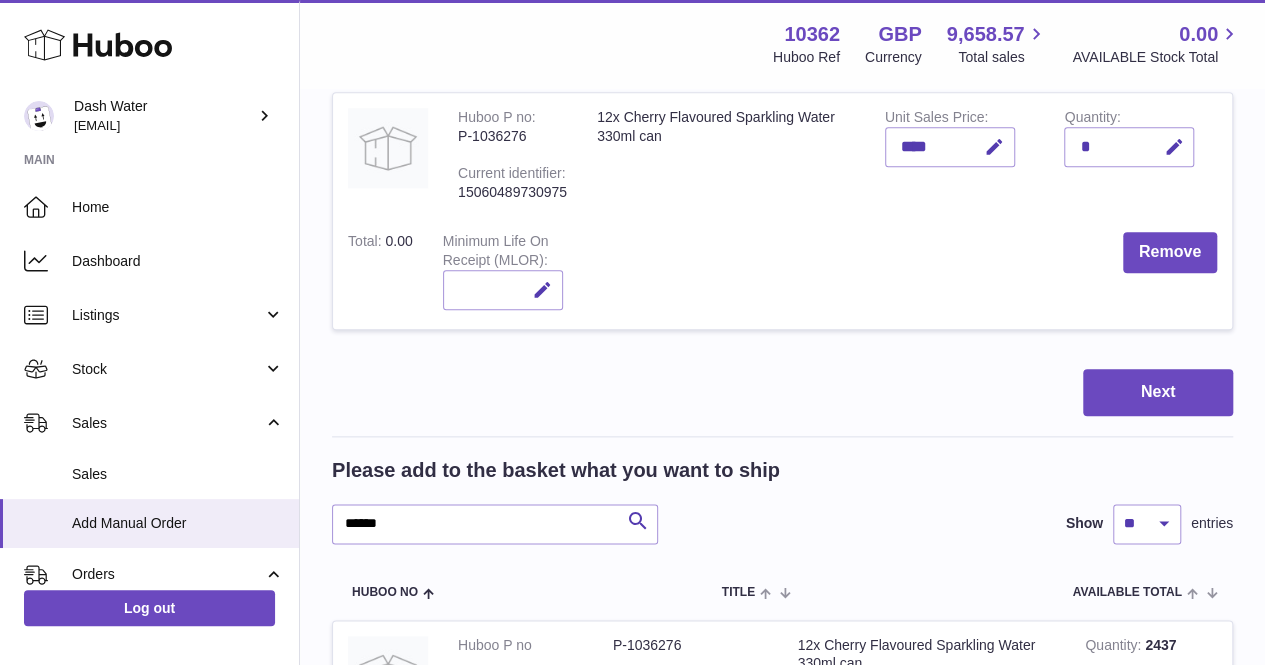 scroll, scrollTop: 959, scrollLeft: 0, axis: vertical 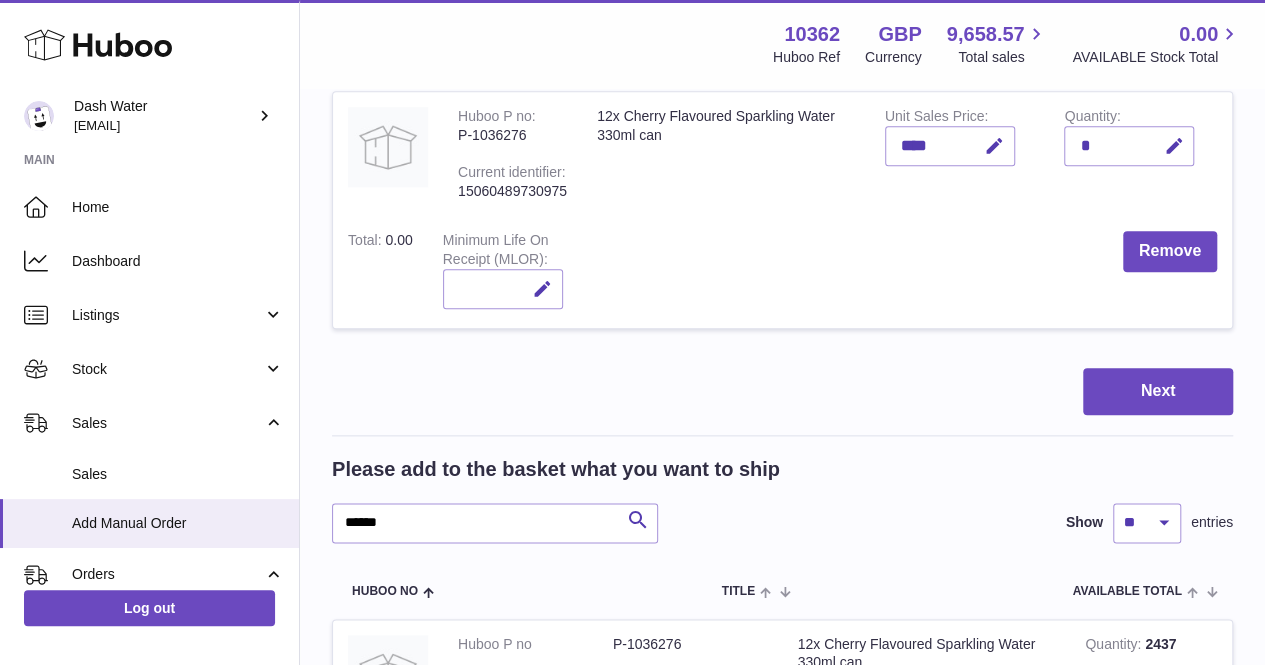 drag, startPoint x: 525, startPoint y: 496, endPoint x: 515, endPoint y: 510, distance: 17.20465 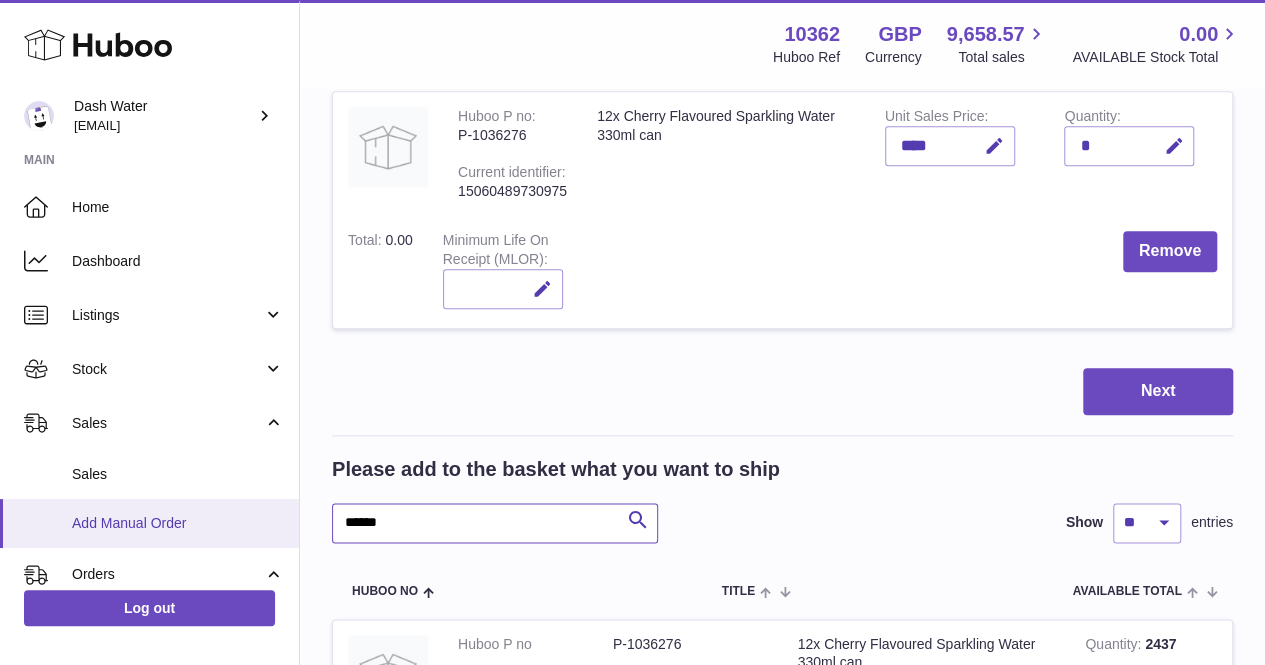 drag, startPoint x: 482, startPoint y: 525, endPoint x: 286, endPoint y: 505, distance: 197.01776 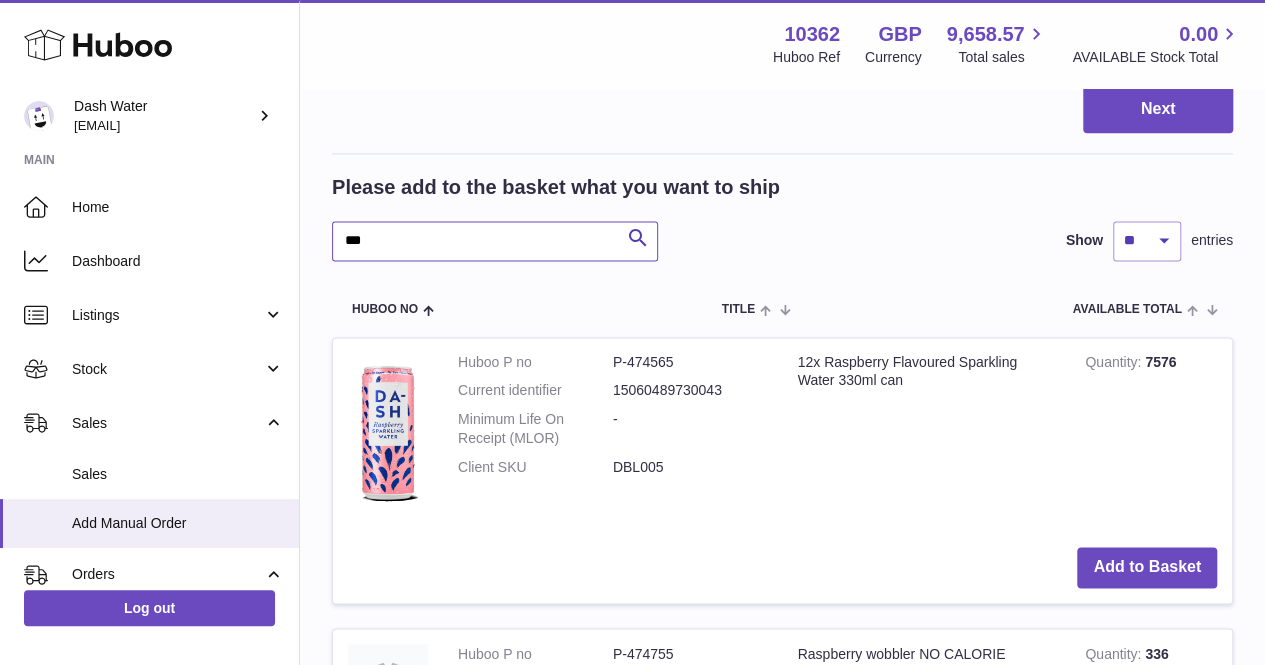 scroll, scrollTop: 1243, scrollLeft: 0, axis: vertical 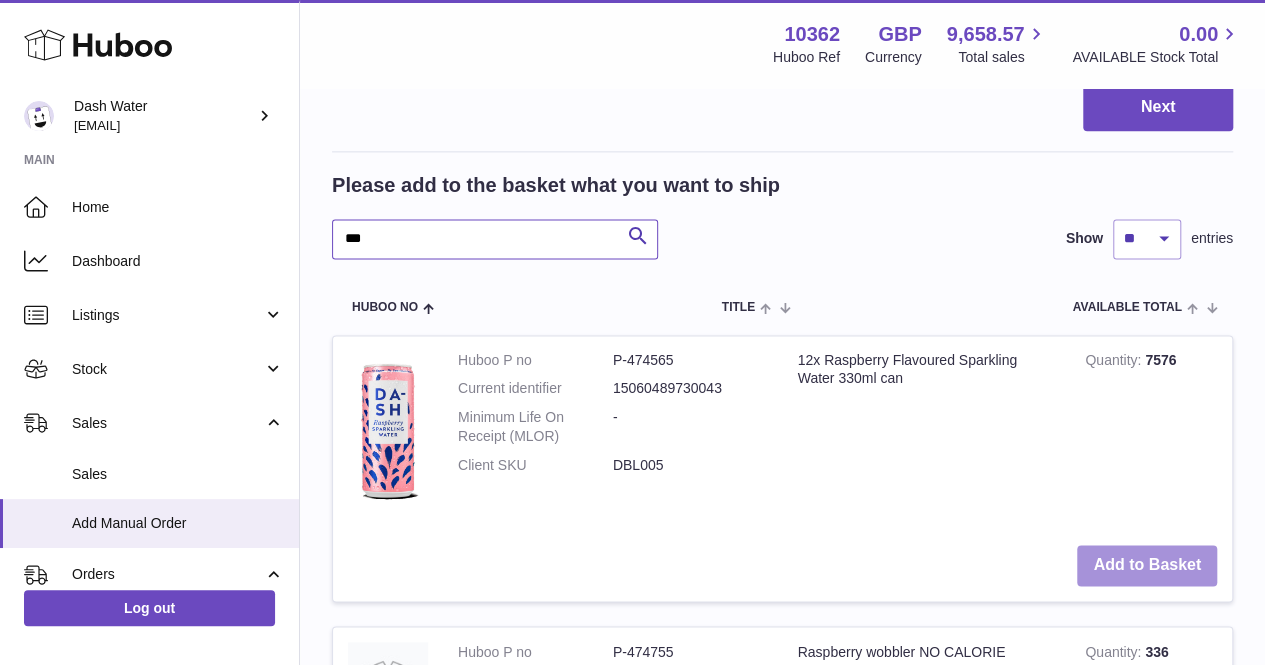 type on "***" 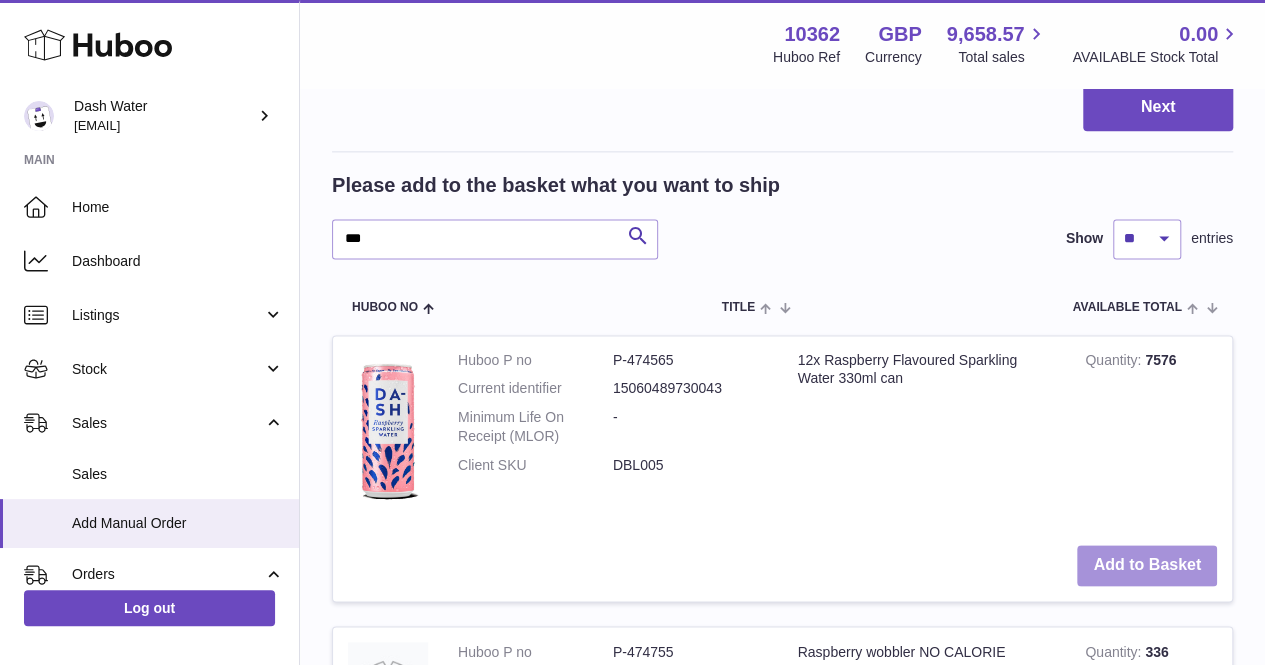 click on "Add to Basket" at bounding box center [1147, 565] 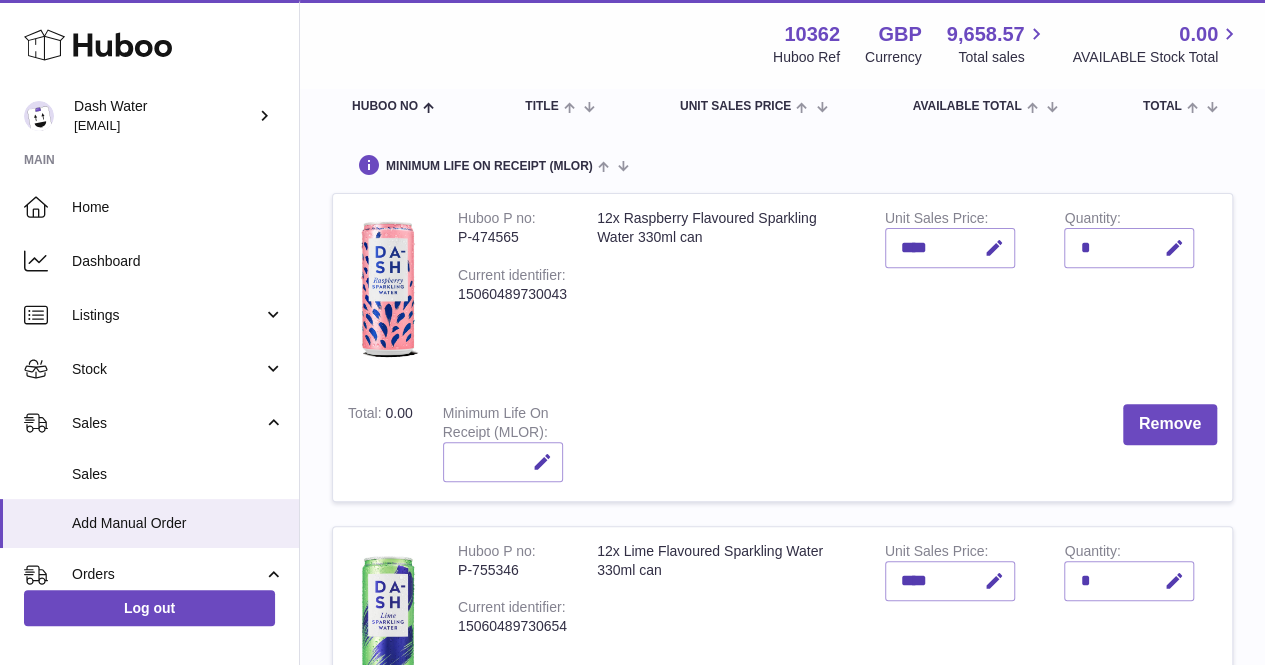 scroll, scrollTop: 225, scrollLeft: 0, axis: vertical 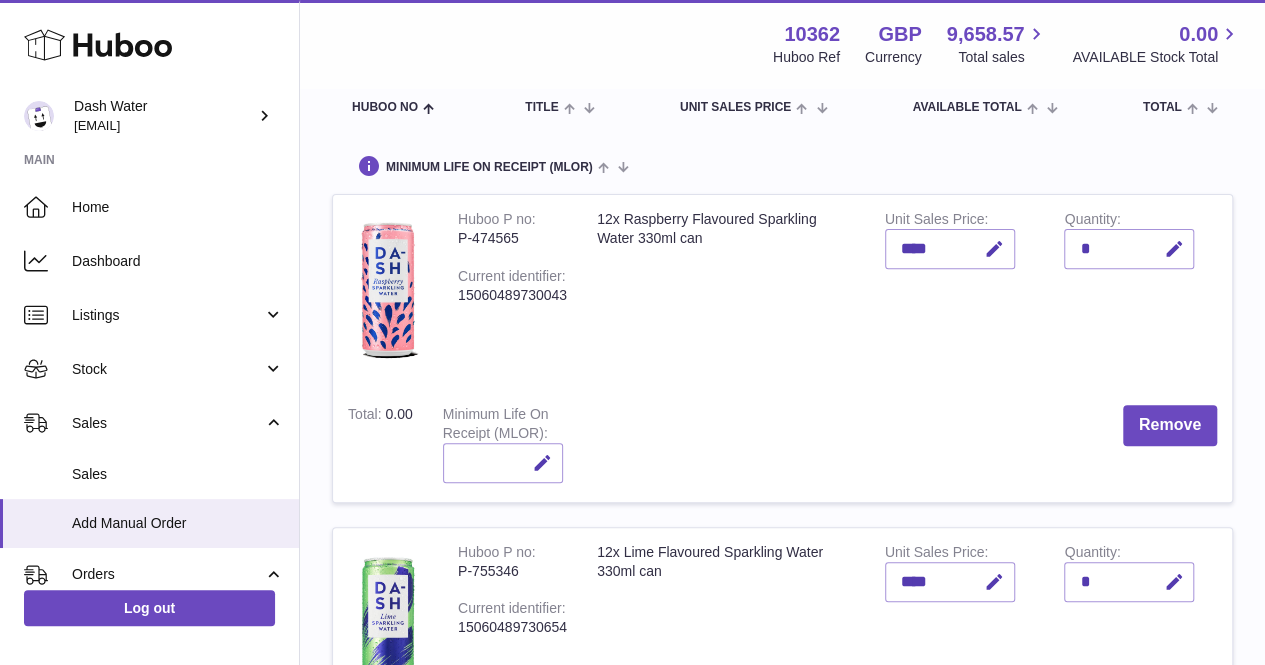 drag, startPoint x: 1106, startPoint y: 260, endPoint x: 1142, endPoint y: 247, distance: 38.27532 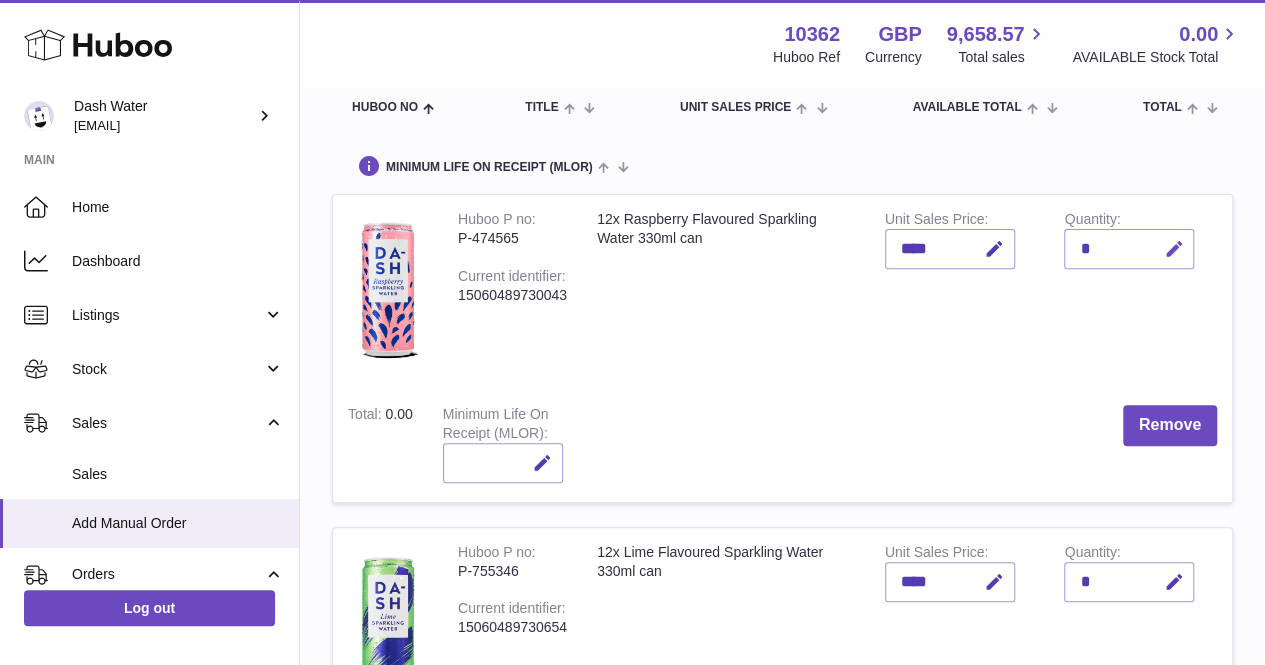 click at bounding box center (1173, 249) 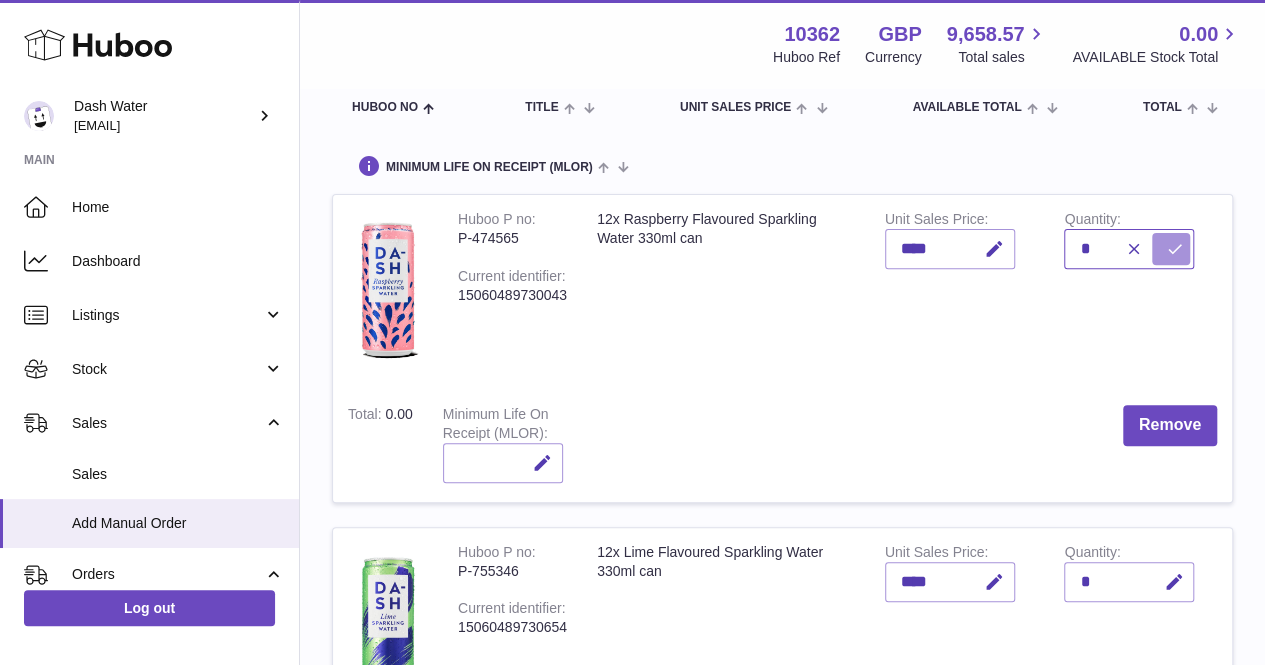 type on "*" 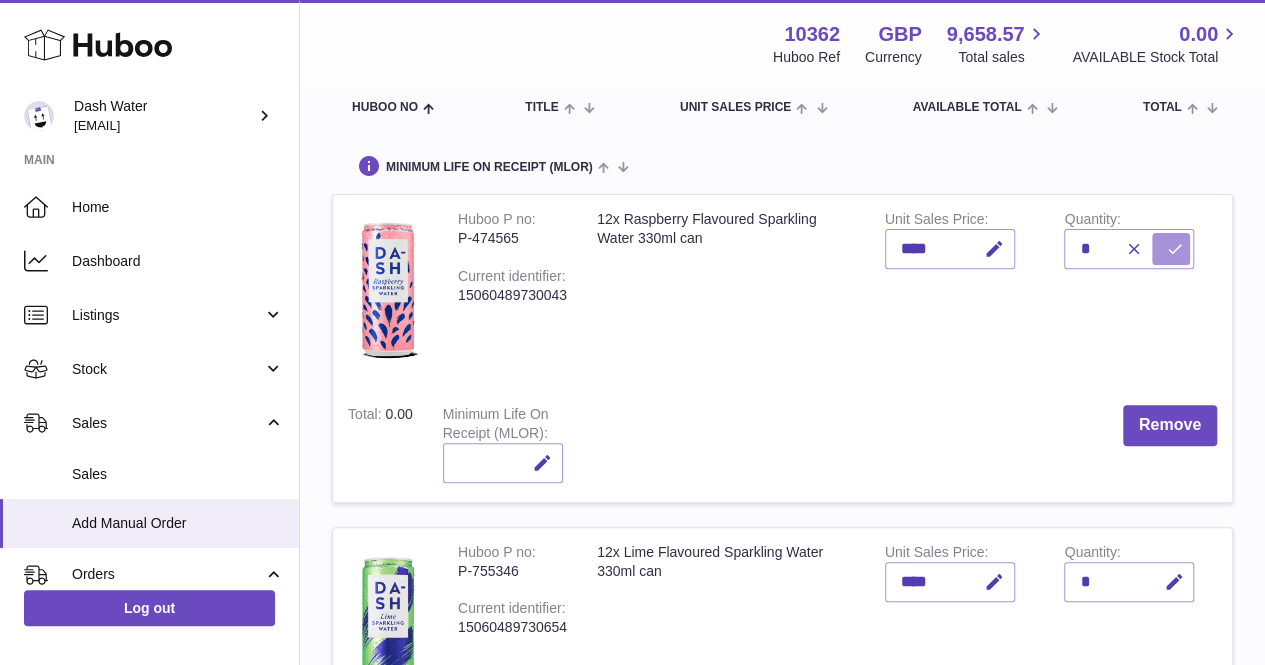 click at bounding box center [1174, 249] 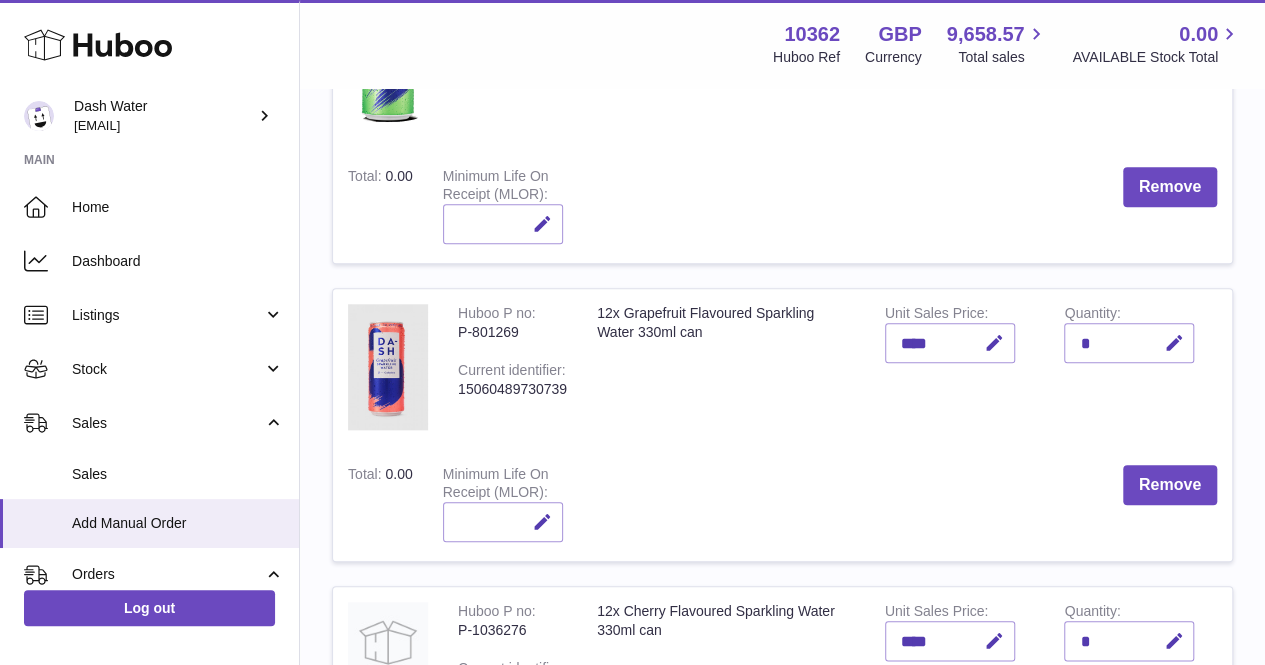 scroll, scrollTop: 799, scrollLeft: 0, axis: vertical 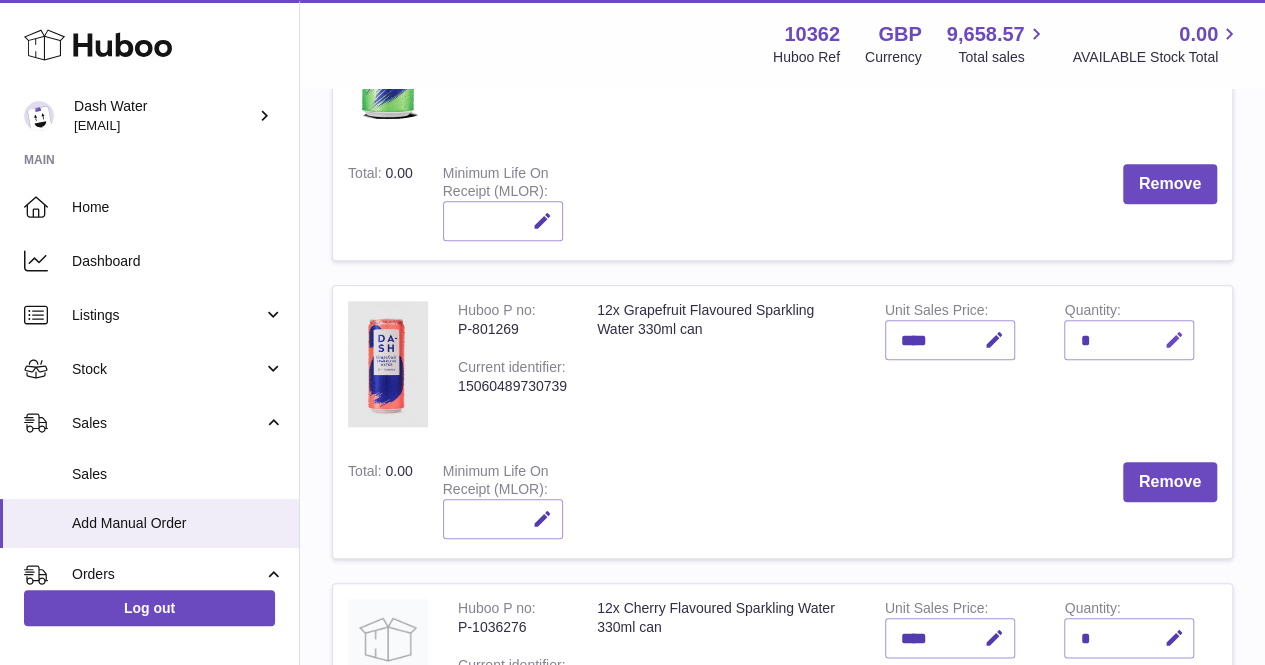 click at bounding box center [1170, 340] 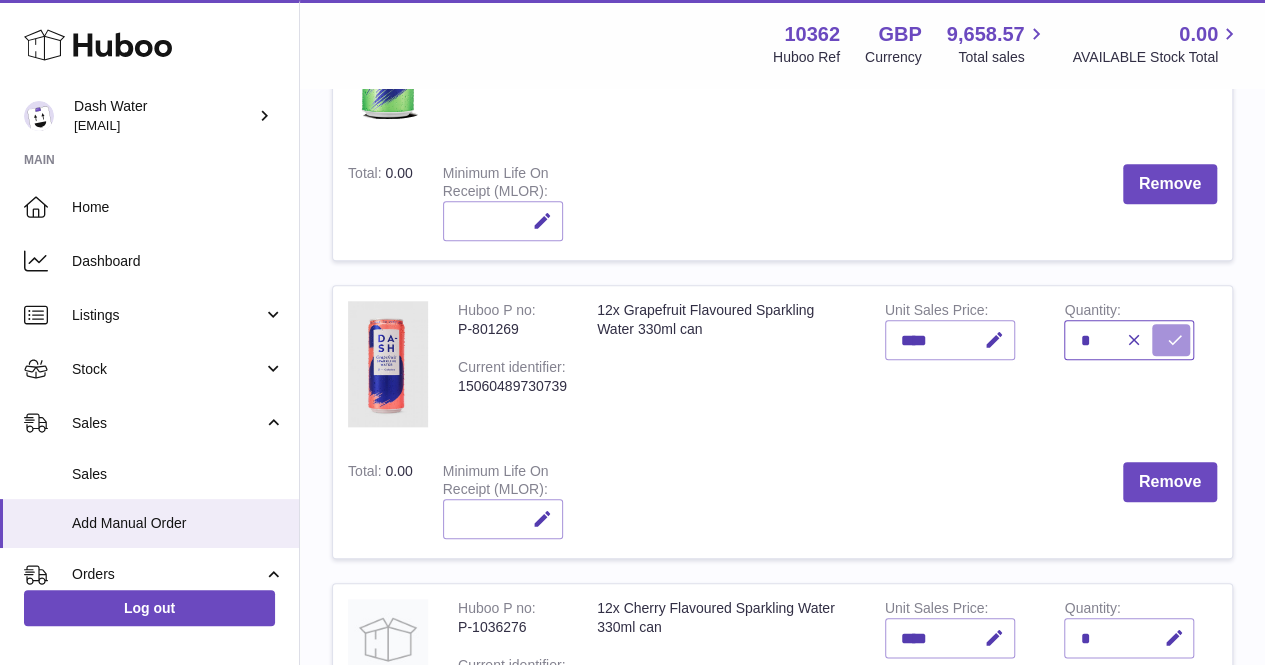 type on "*" 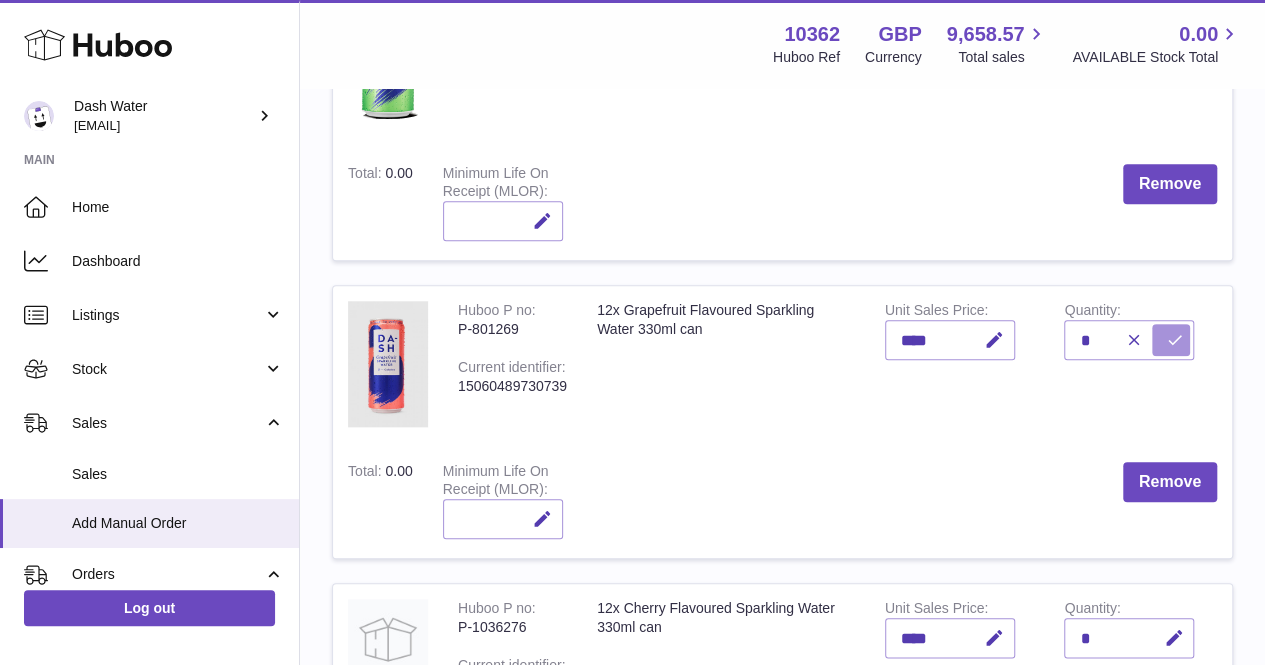 click at bounding box center [1171, 340] 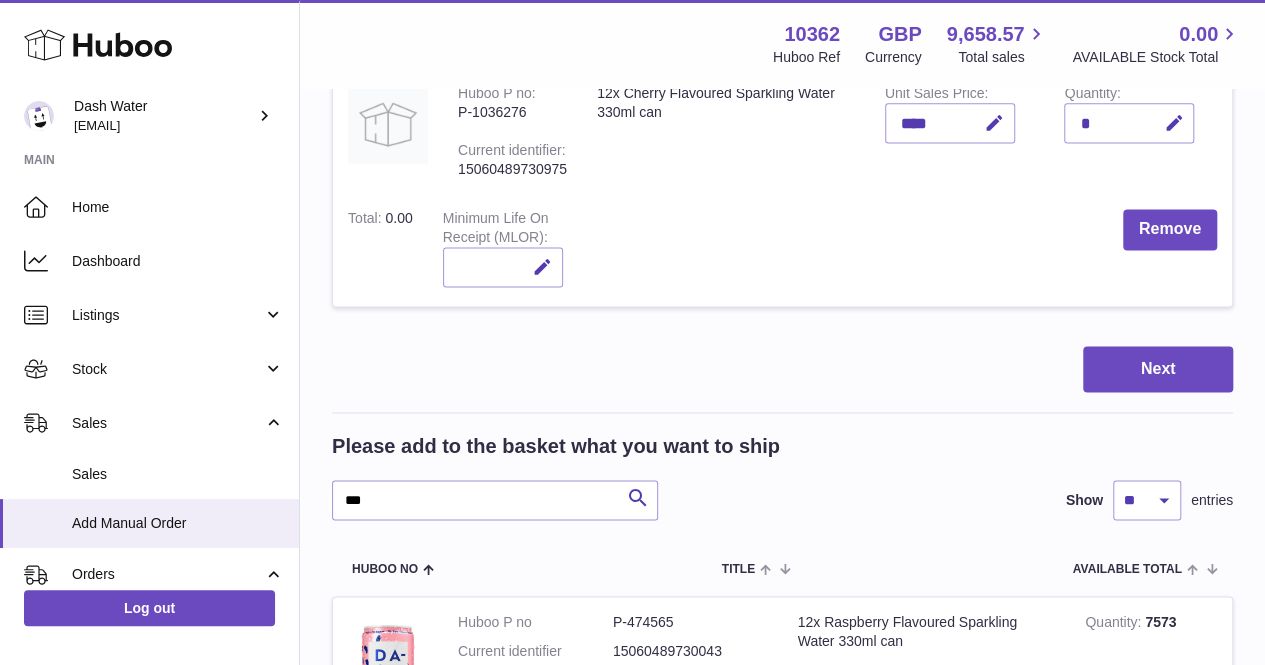 scroll, scrollTop: 1315, scrollLeft: 0, axis: vertical 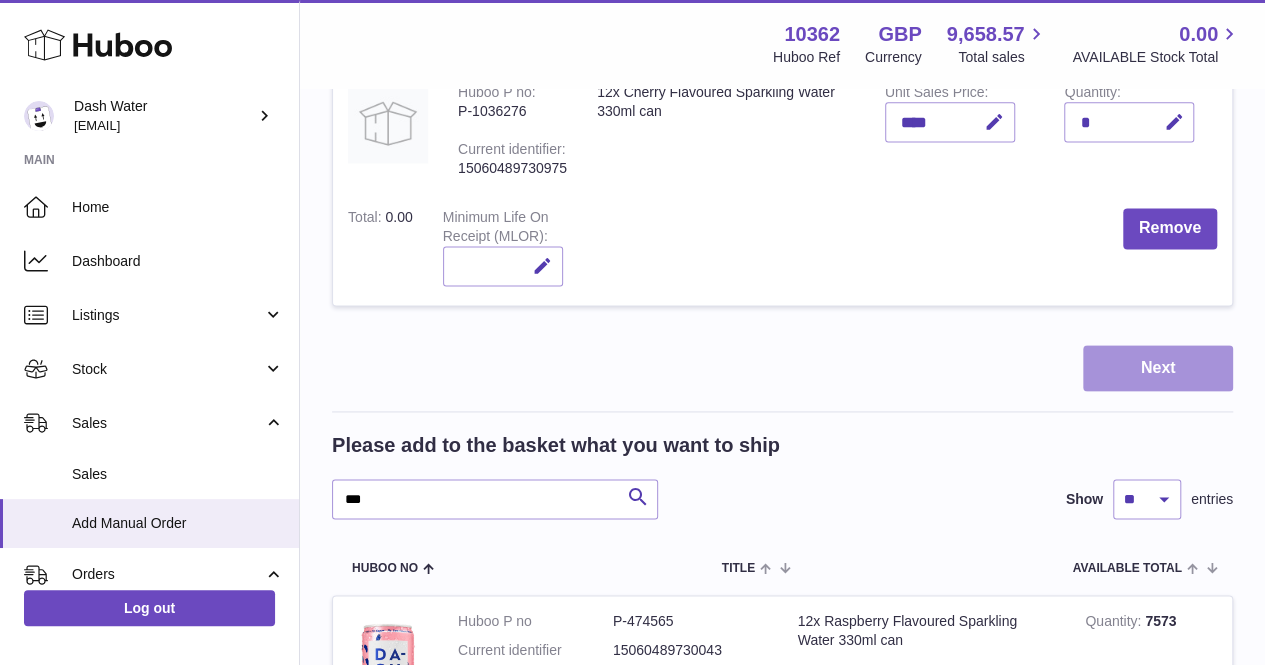click on "Next" at bounding box center (1158, 368) 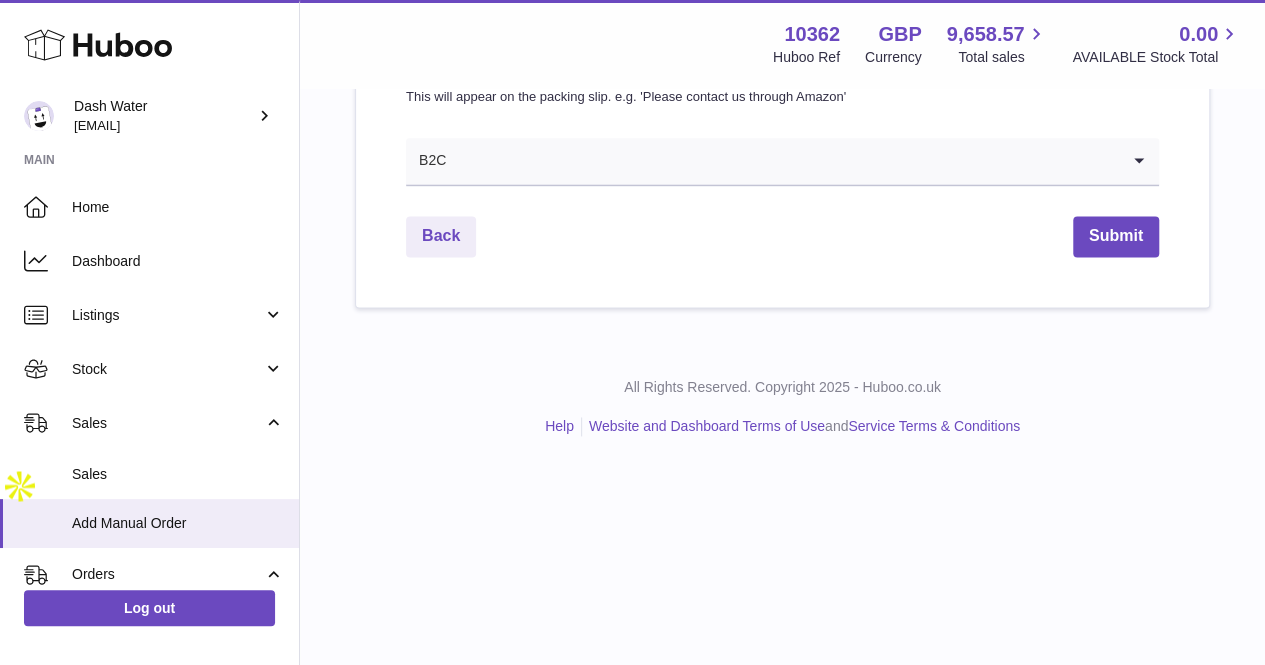 scroll, scrollTop: 0, scrollLeft: 0, axis: both 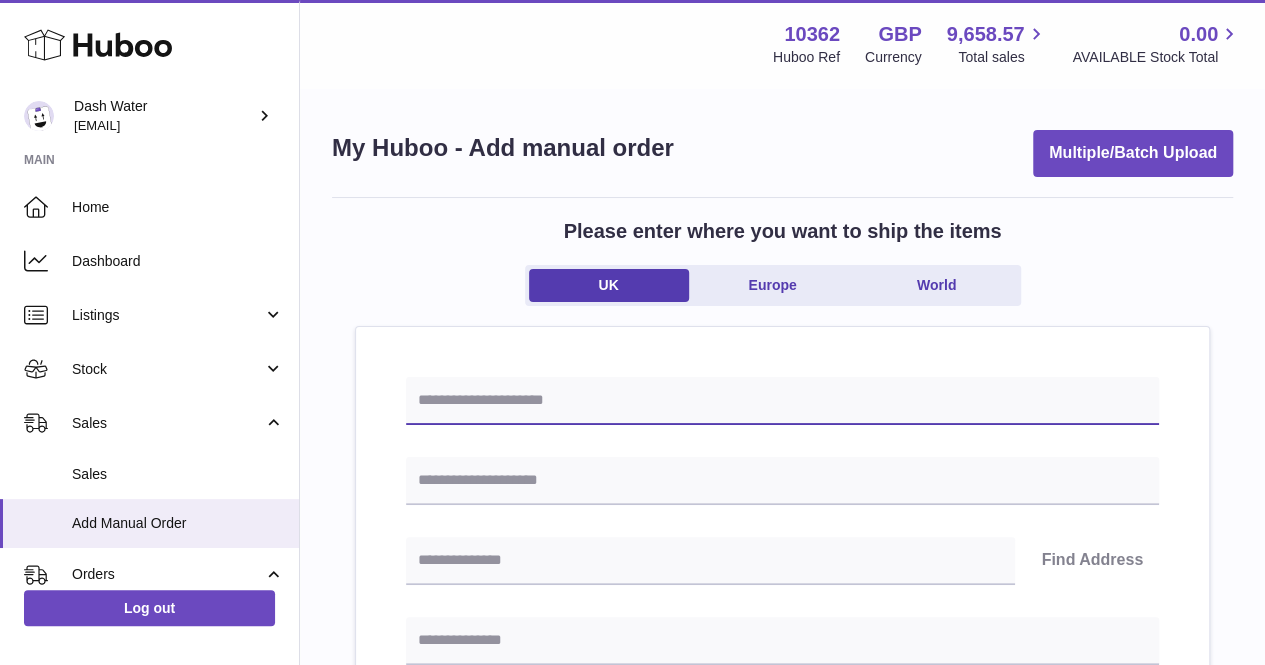 click at bounding box center [782, 401] 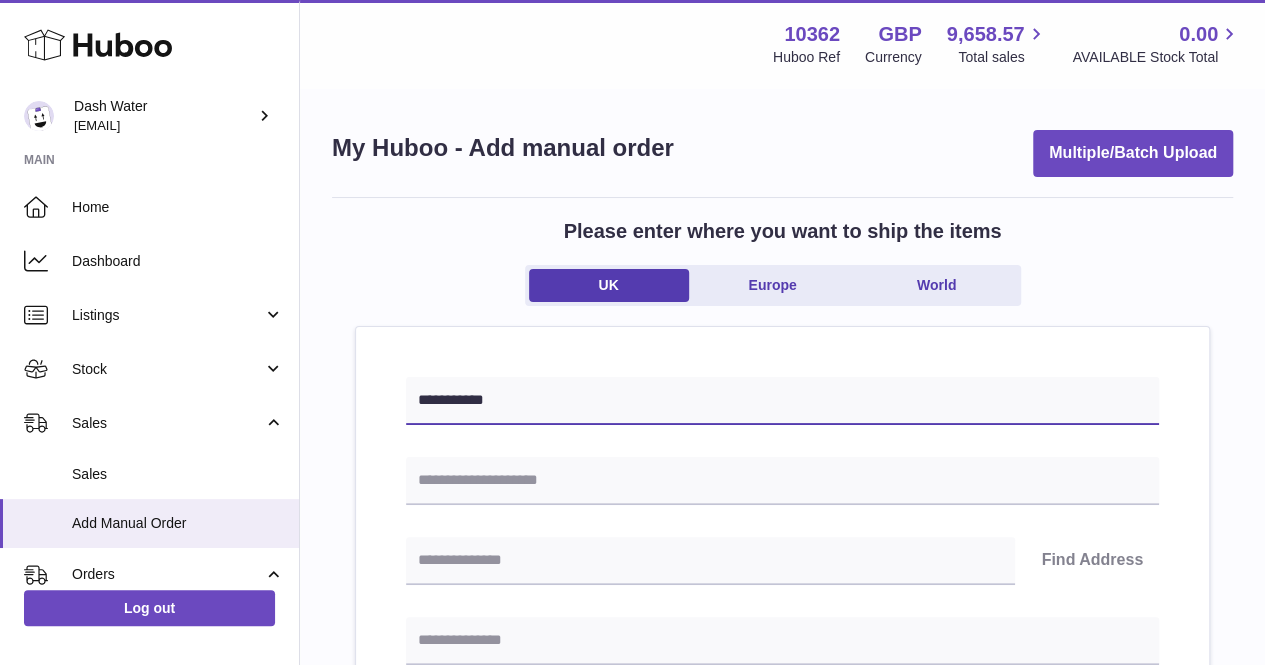 type on "**********" 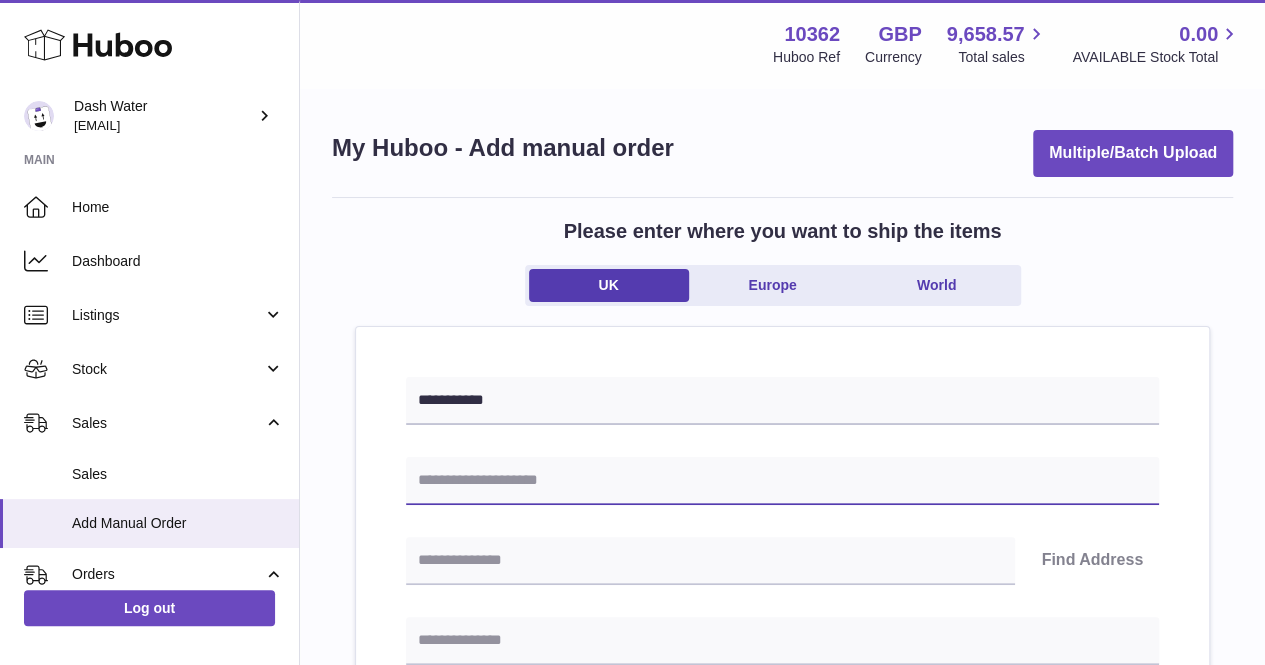 click at bounding box center [782, 481] 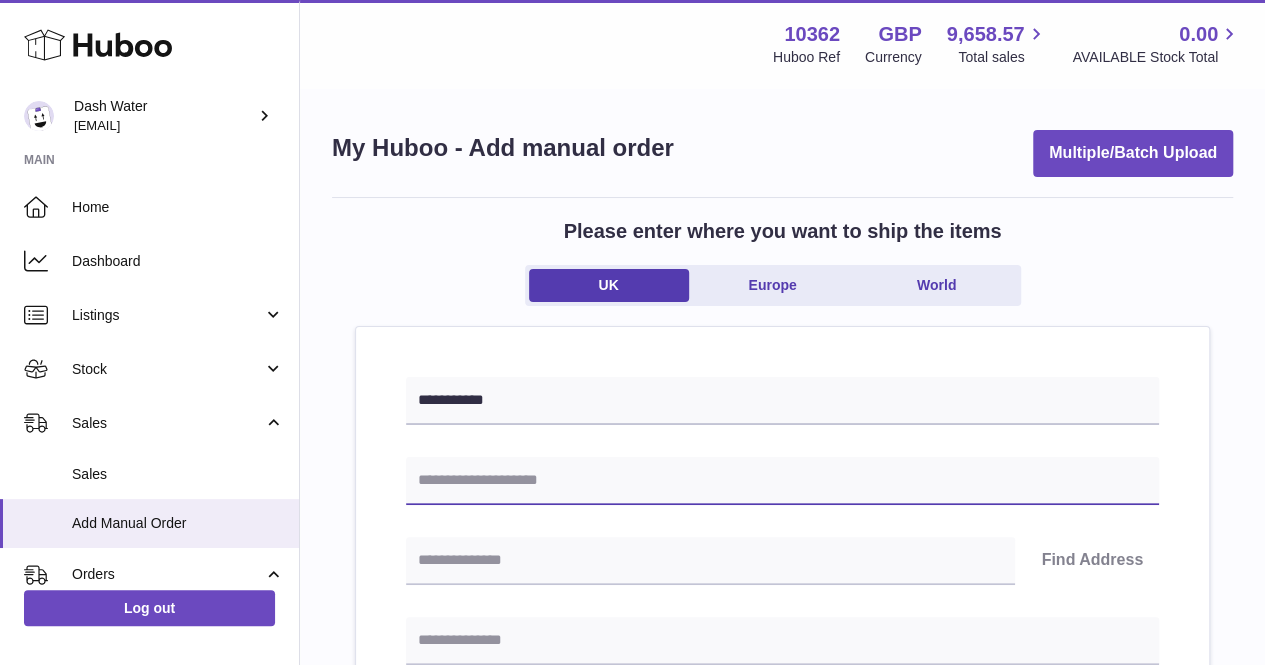 type on "**********" 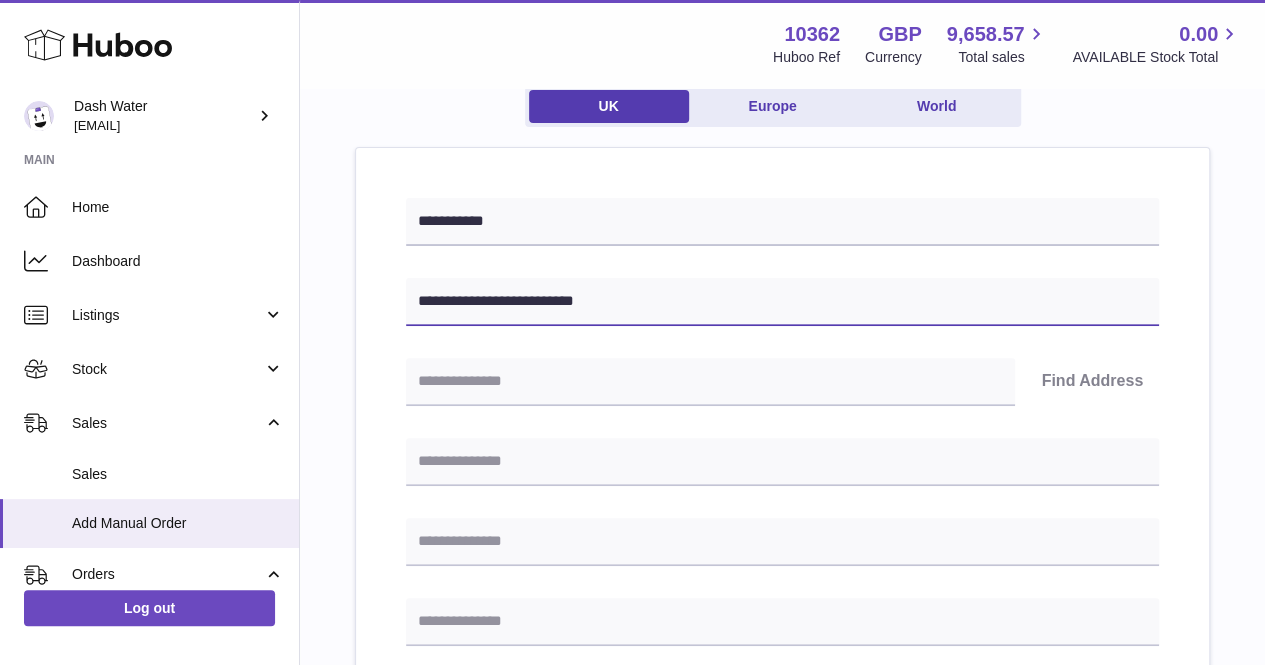 scroll, scrollTop: 238, scrollLeft: 0, axis: vertical 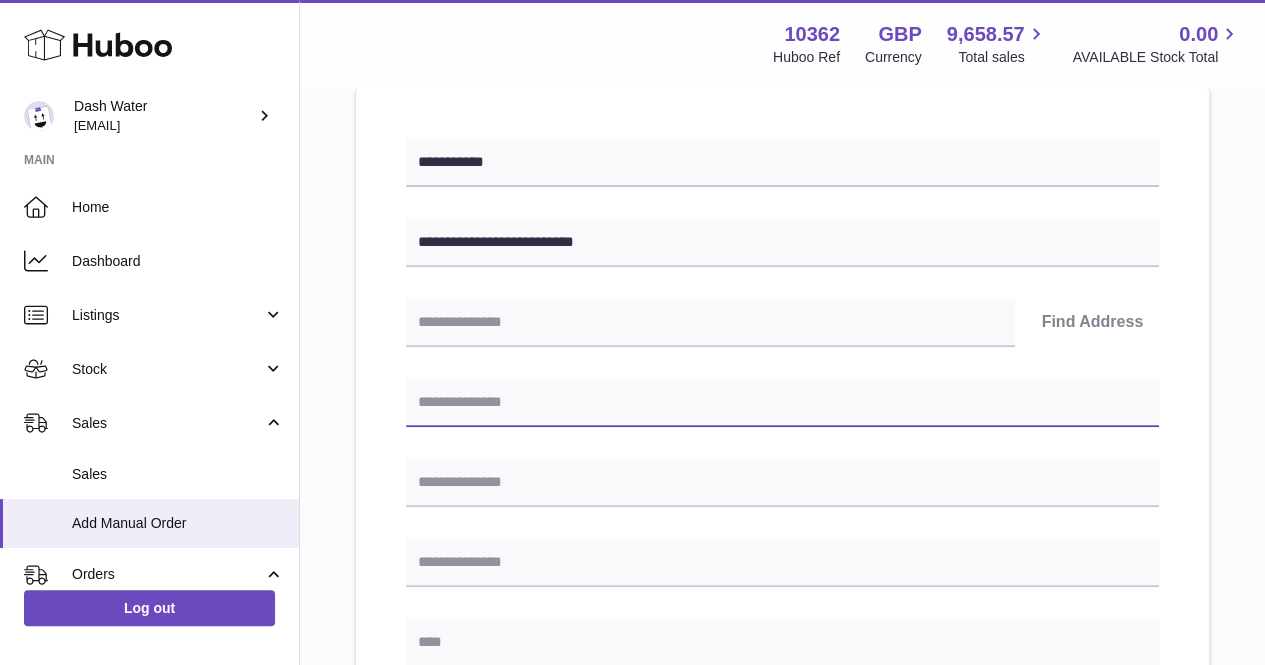click at bounding box center (782, 403) 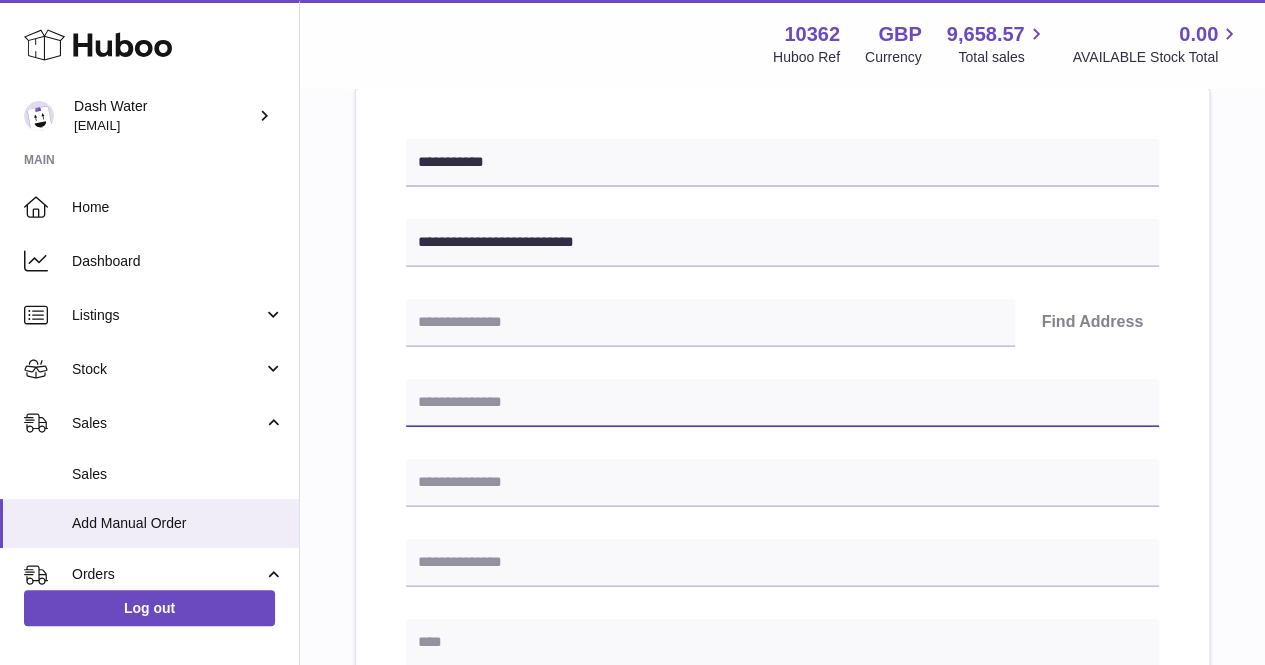 paste on "**********" 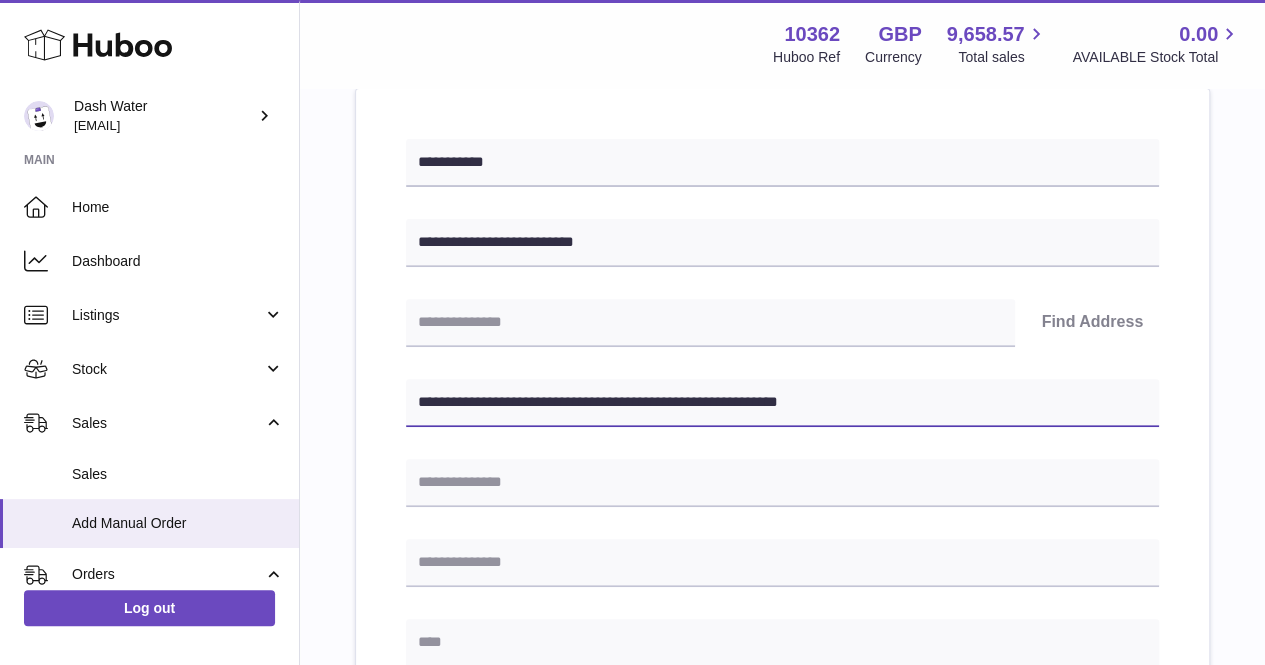 drag, startPoint x: 902, startPoint y: 399, endPoint x: 569, endPoint y: 388, distance: 333.18164 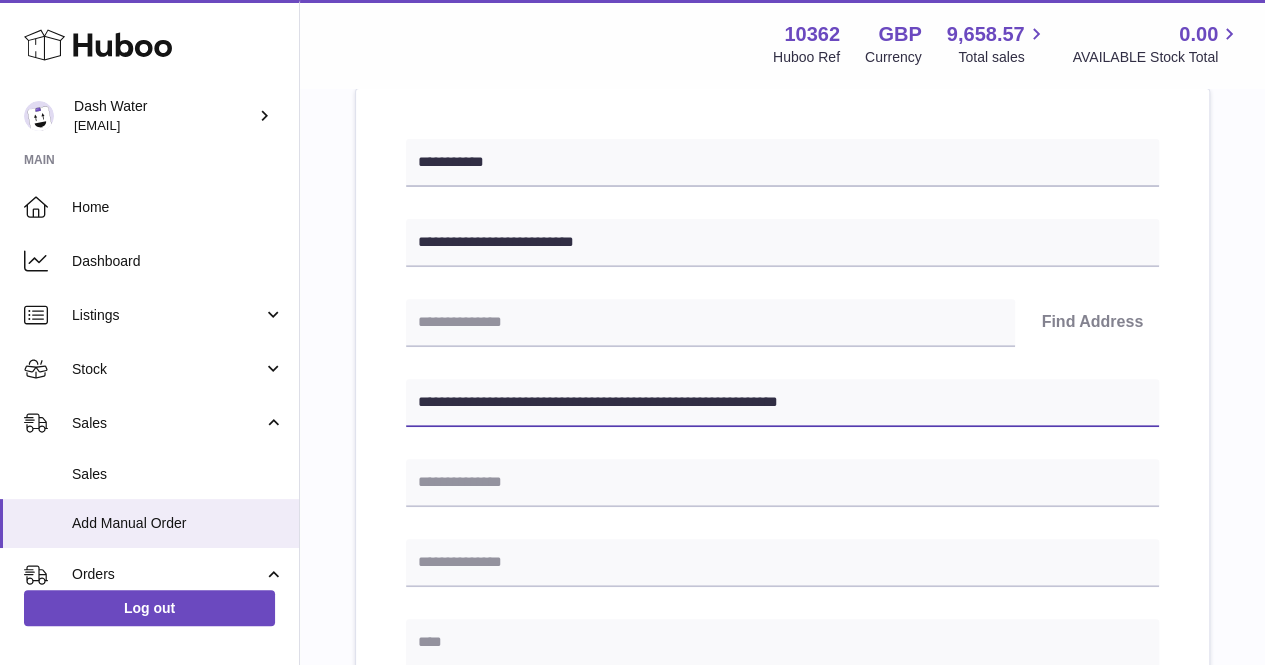 click on "**********" at bounding box center (782, 403) 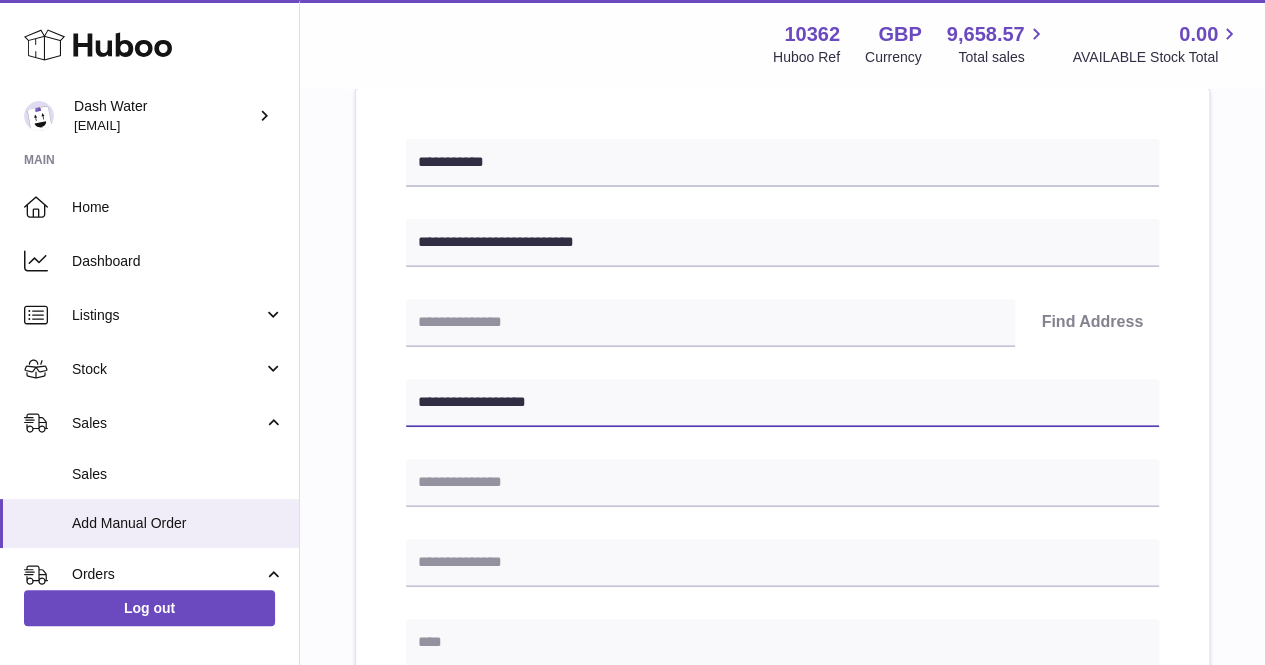type on "**********" 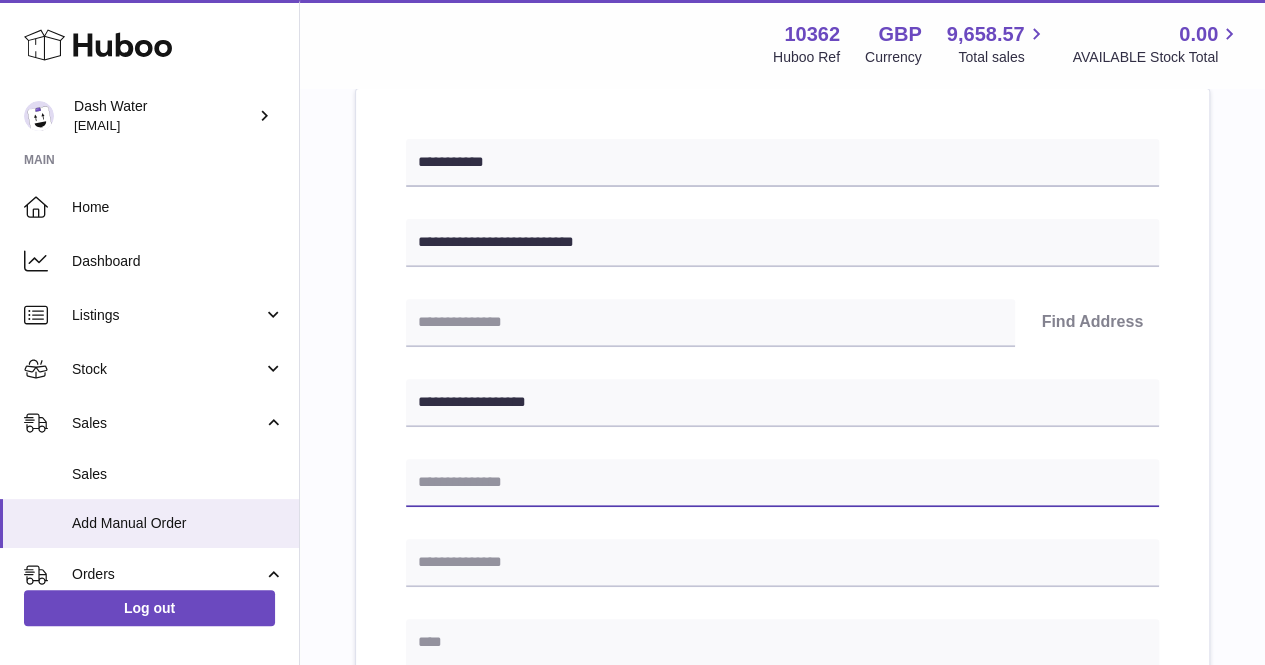 click at bounding box center [782, 483] 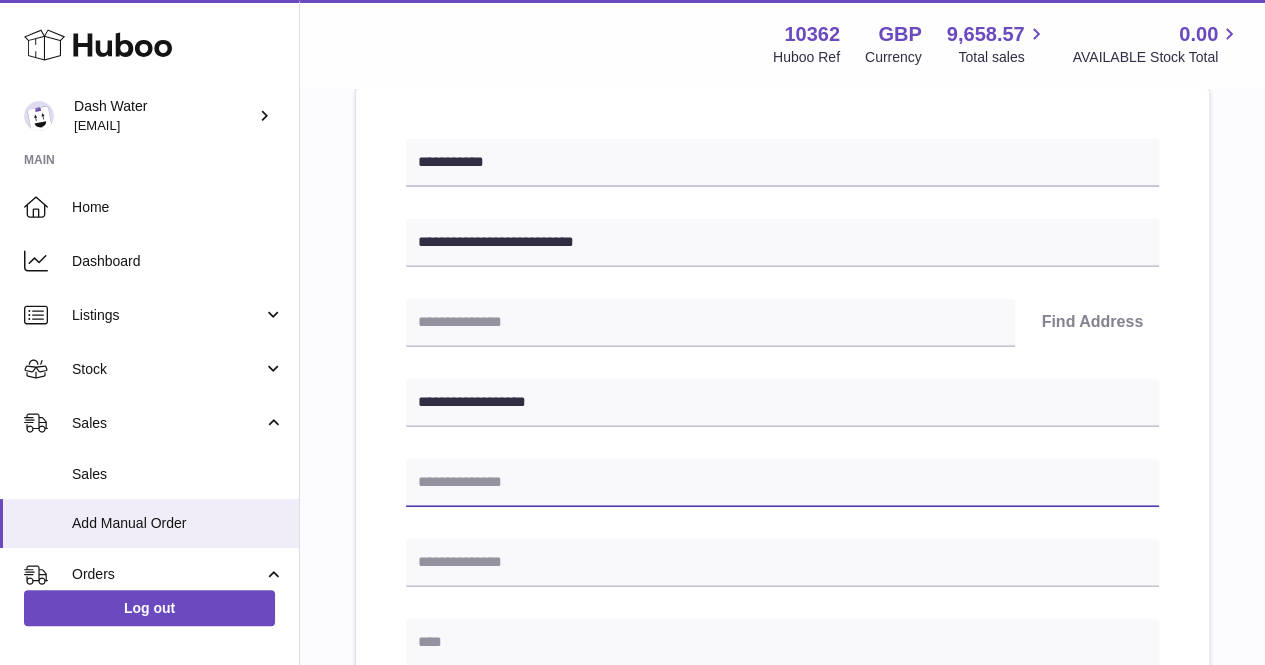 paste on "**********" 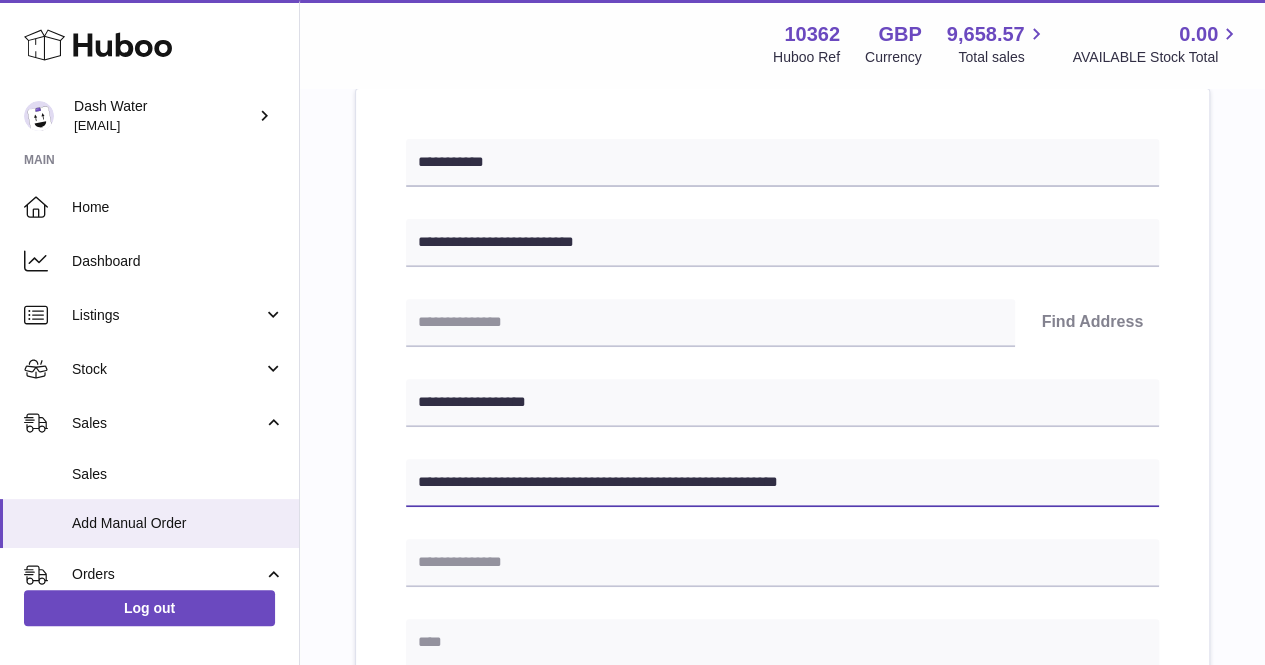 drag, startPoint x: 565, startPoint y: 475, endPoint x: 546, endPoint y: 474, distance: 19.026299 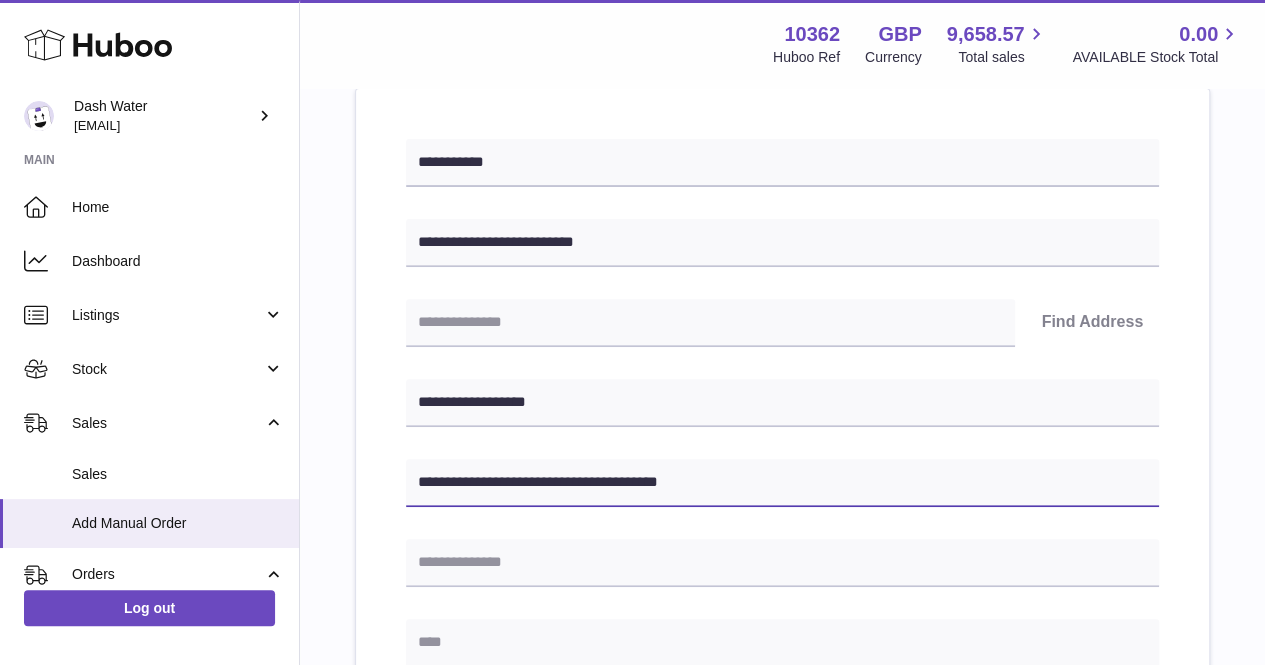 drag, startPoint x: 742, startPoint y: 475, endPoint x: 574, endPoint y: 495, distance: 169.1863 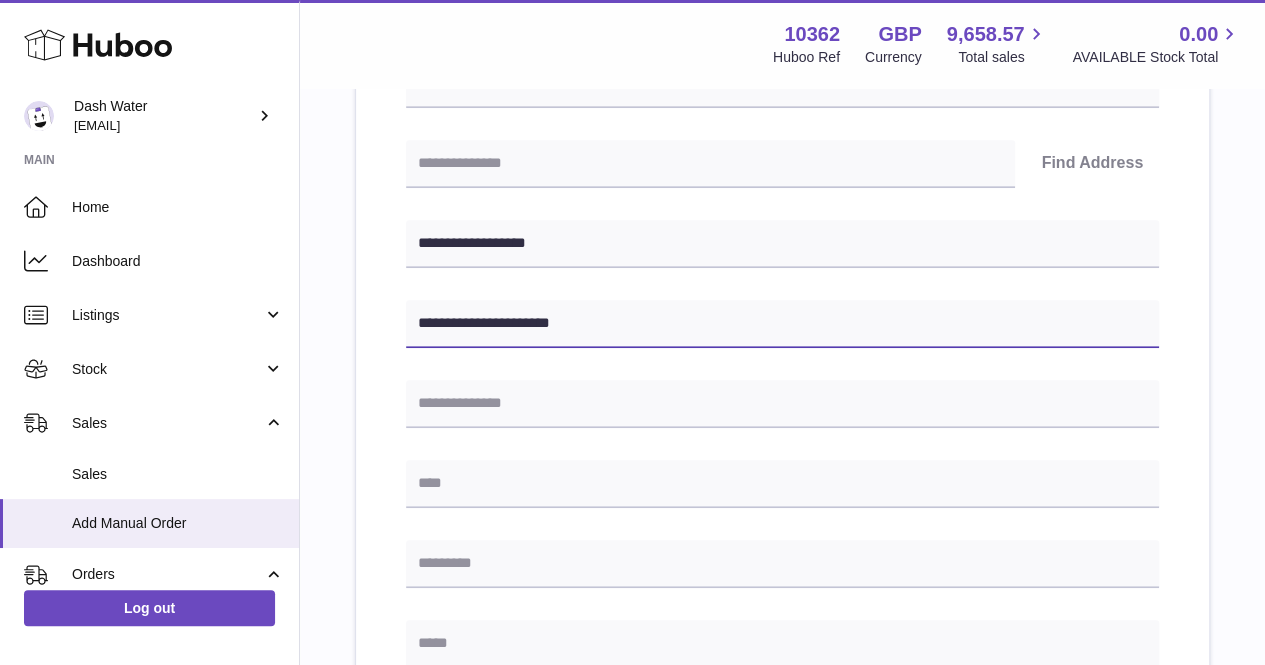 scroll, scrollTop: 408, scrollLeft: 0, axis: vertical 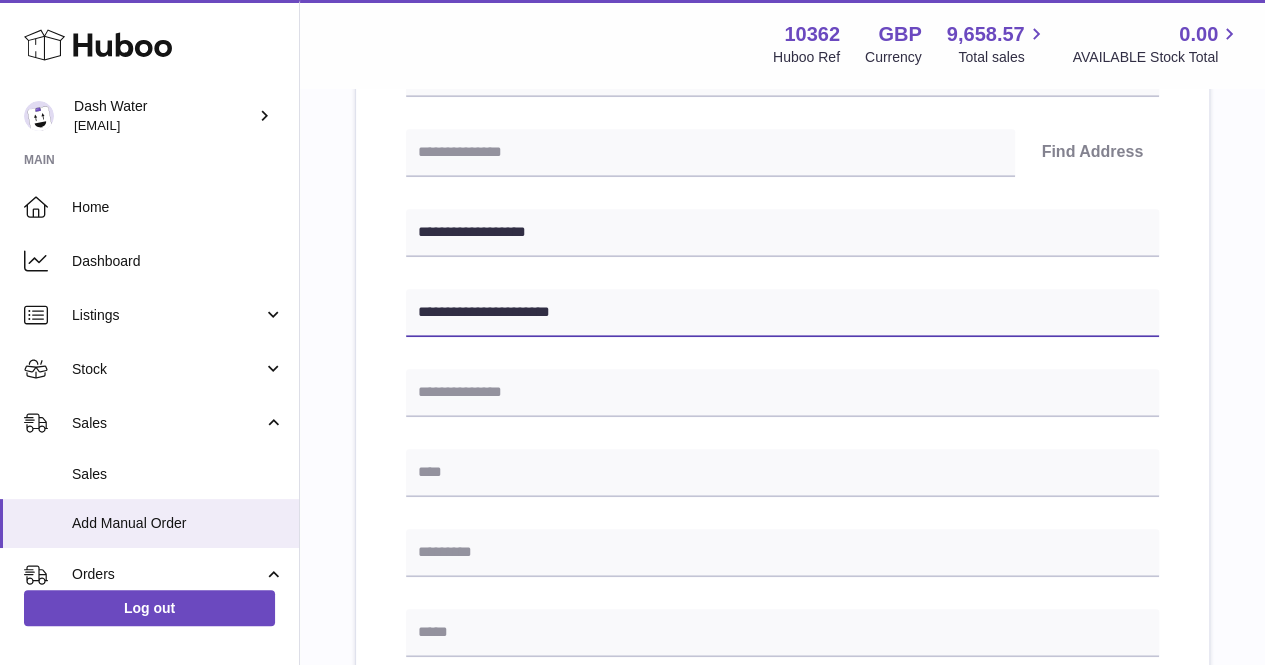 type on "**********" 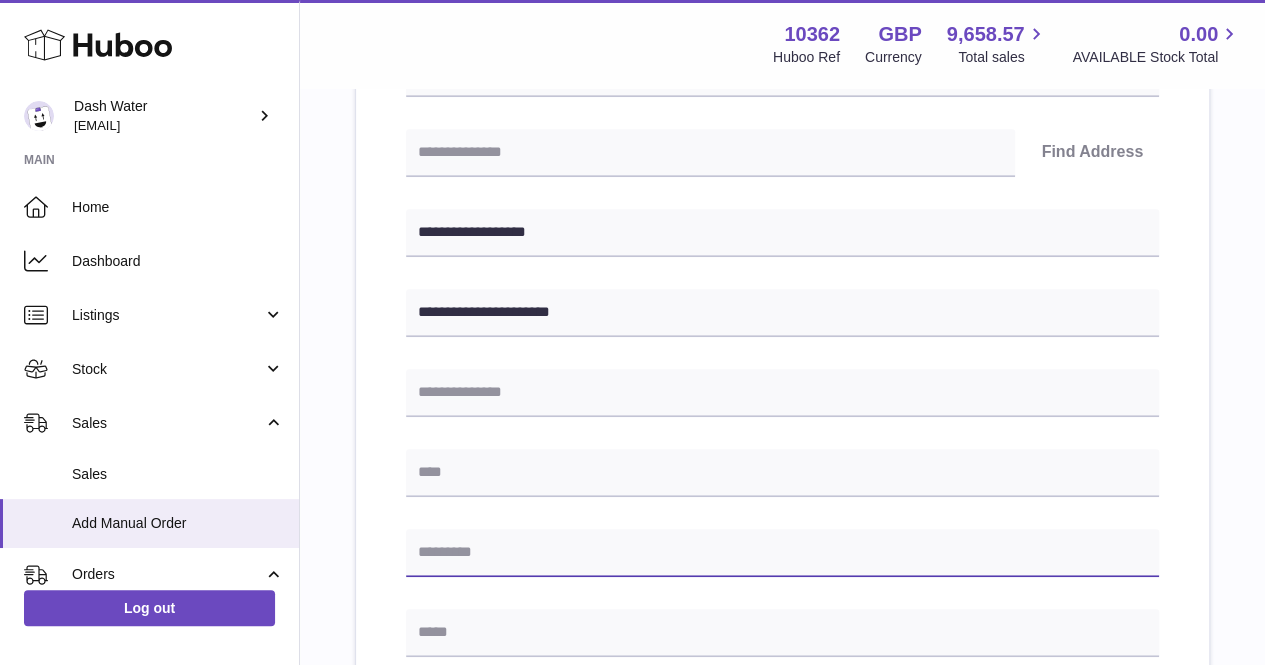 click at bounding box center (782, 553) 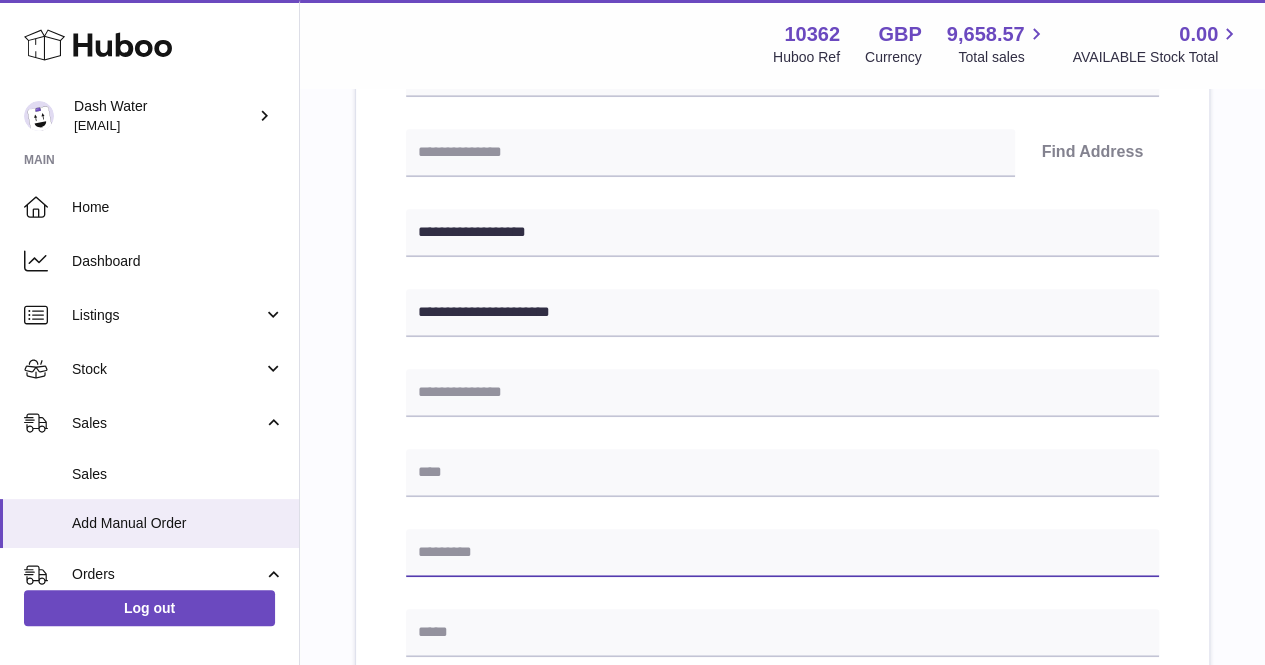 paste on "**********" 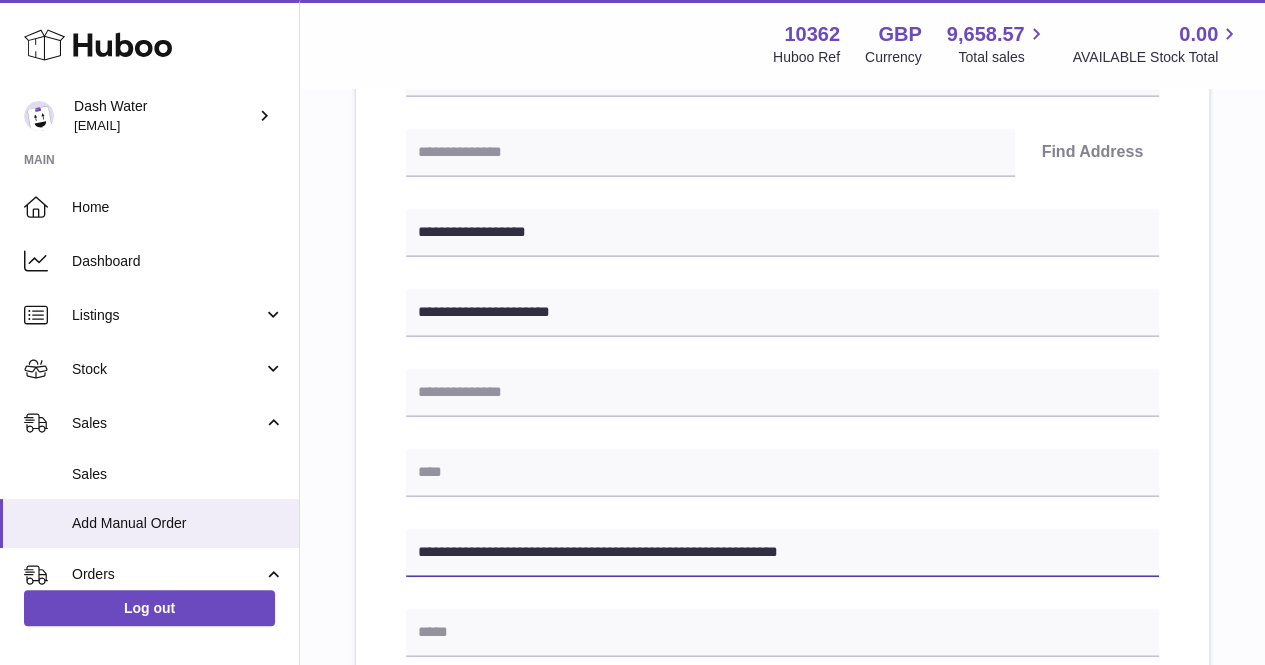 drag, startPoint x: 792, startPoint y: 547, endPoint x: 381, endPoint y: 532, distance: 411.27362 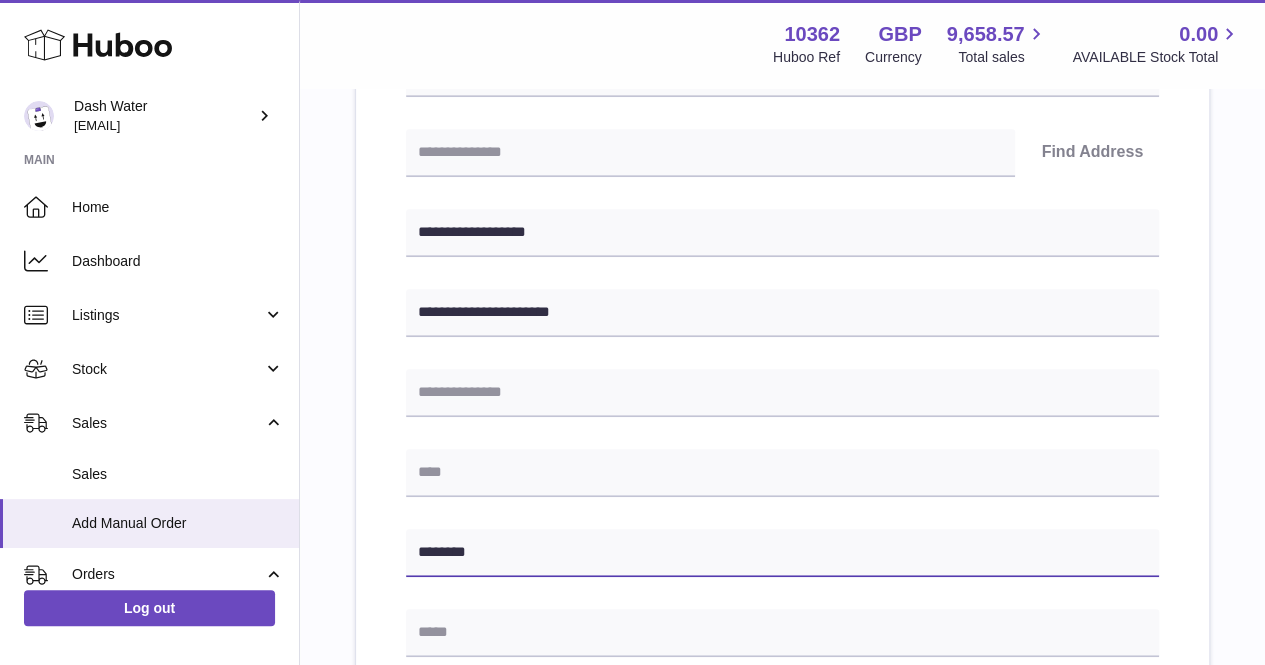 type on "********" 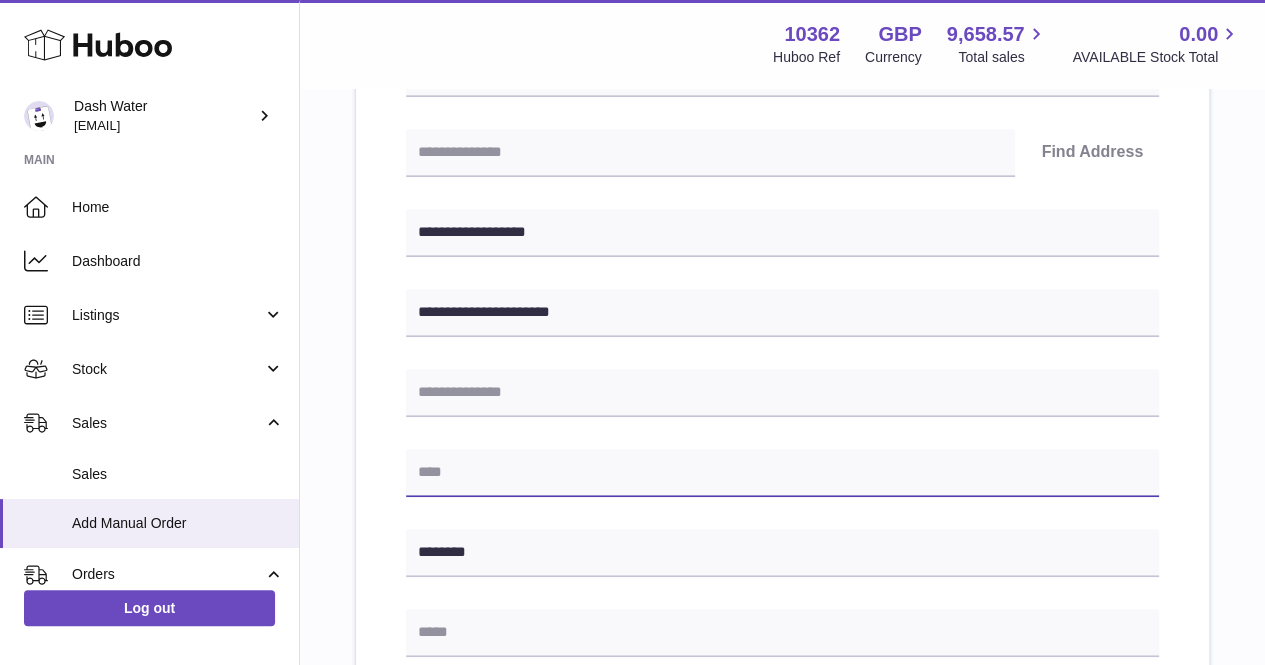 click at bounding box center (782, 473) 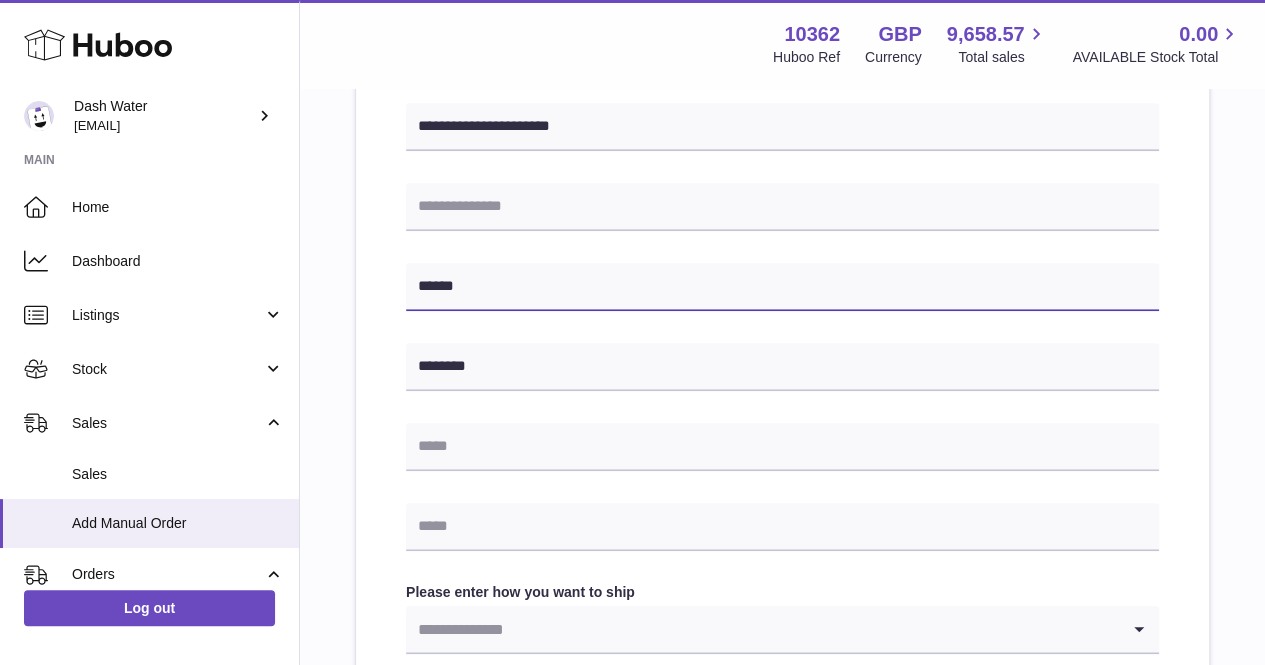 scroll, scrollTop: 595, scrollLeft: 0, axis: vertical 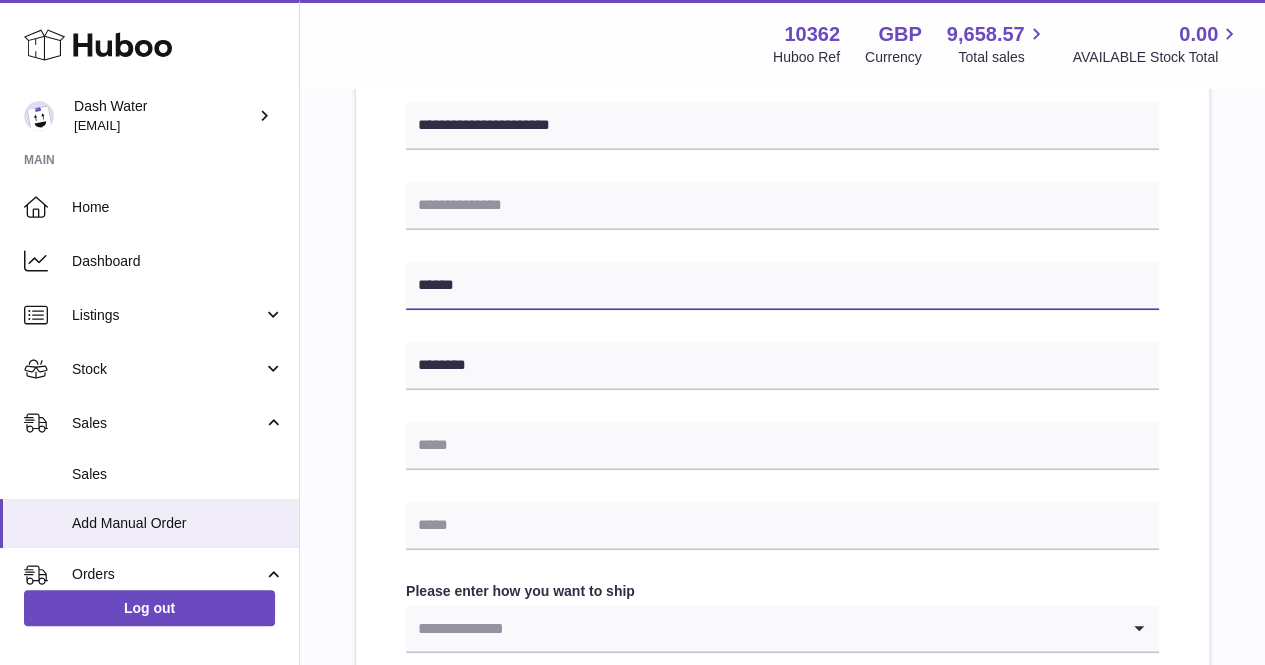 type on "******" 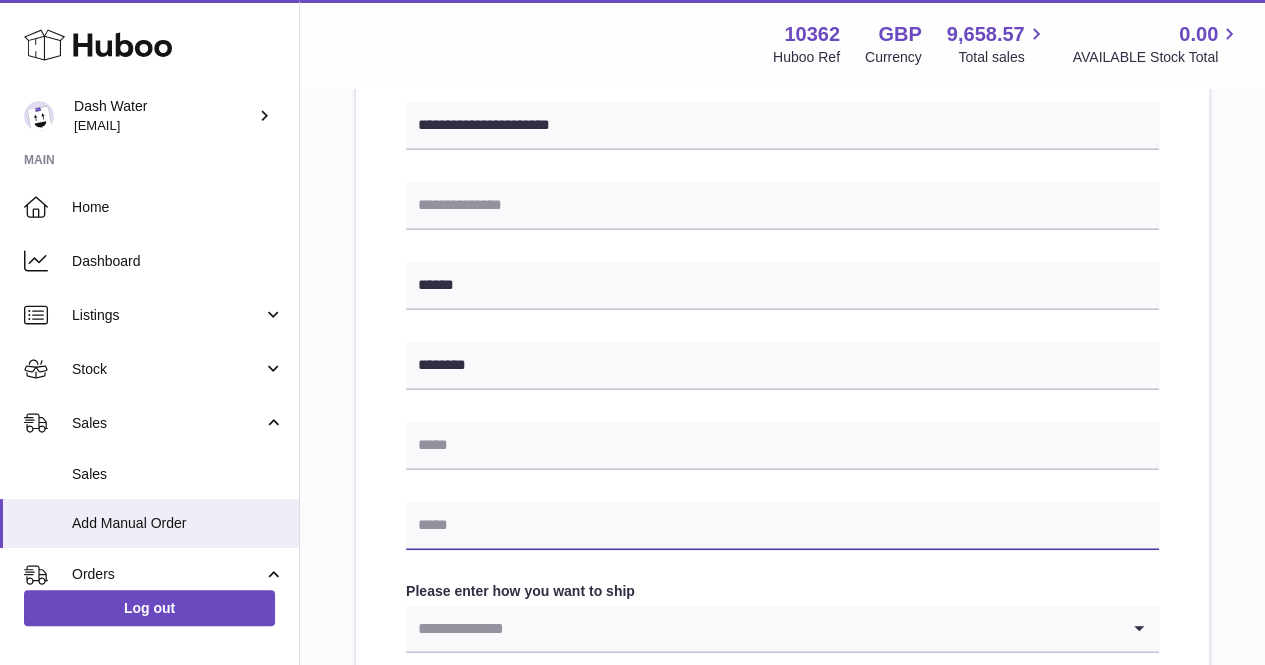 click at bounding box center [782, 526] 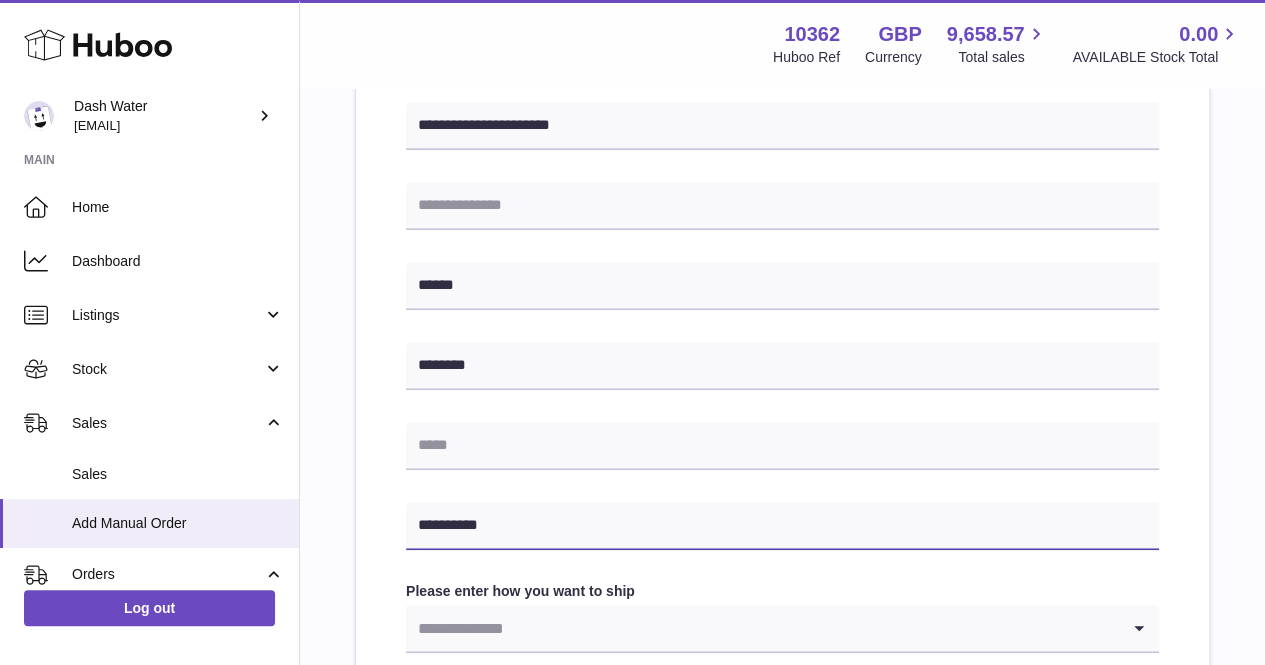 type on "**********" 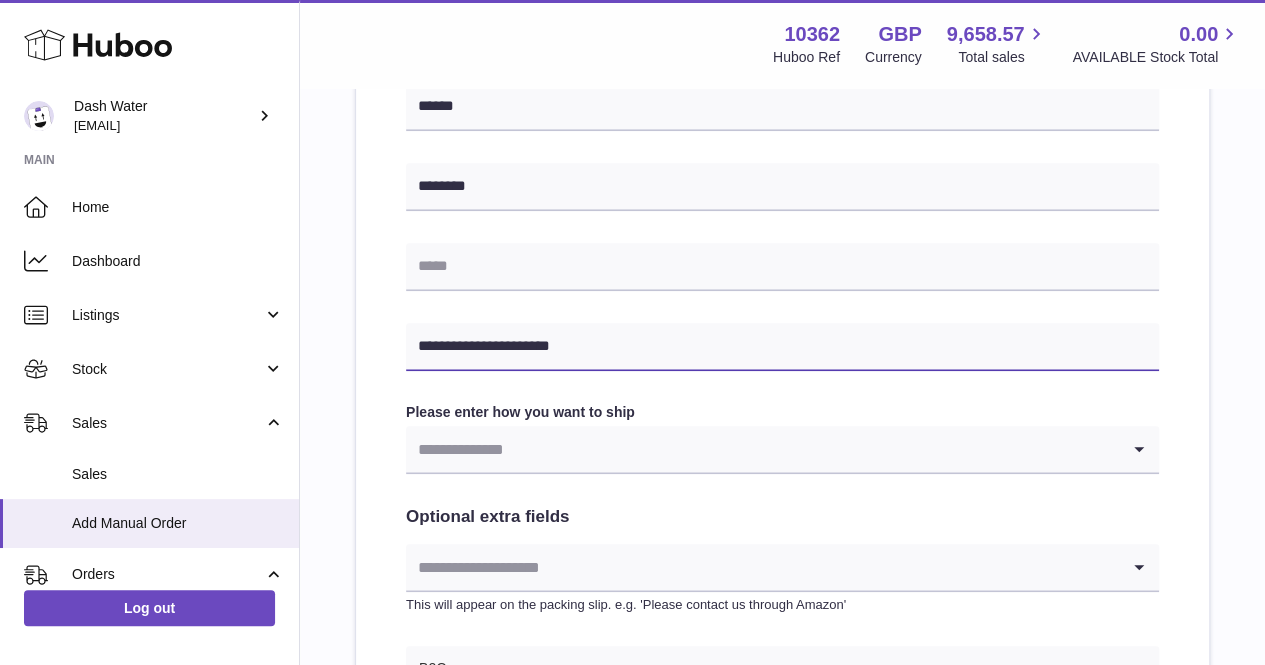 scroll, scrollTop: 777, scrollLeft: 0, axis: vertical 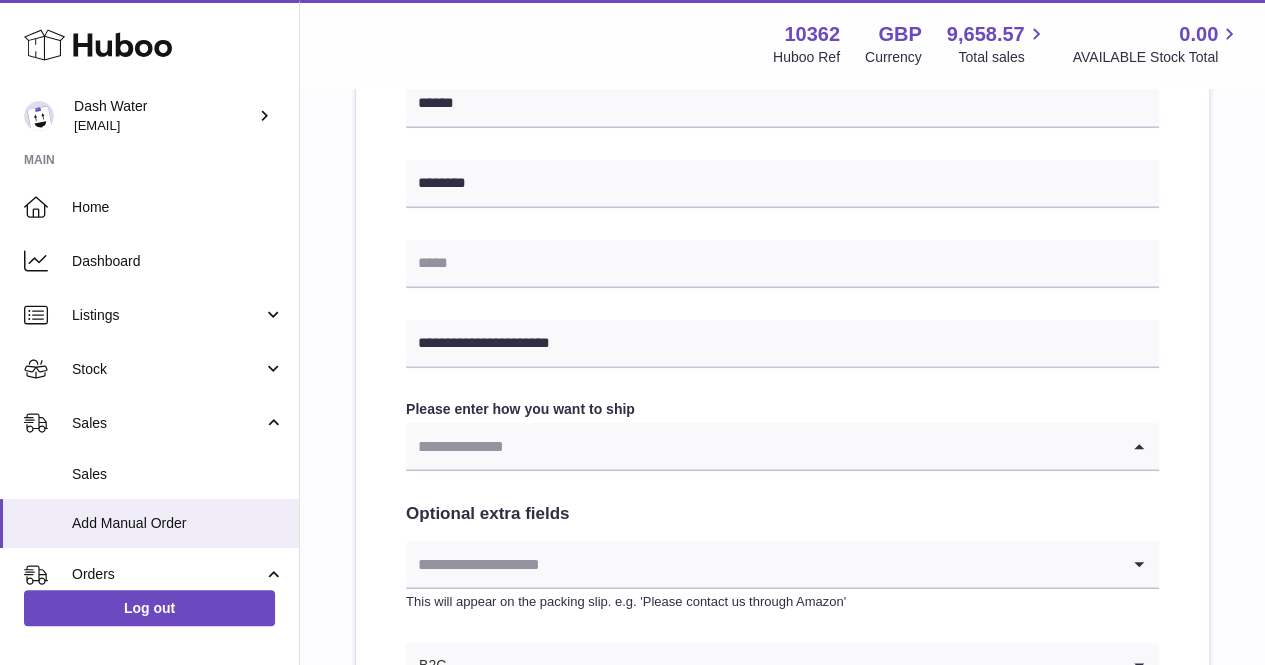 click at bounding box center [762, 446] 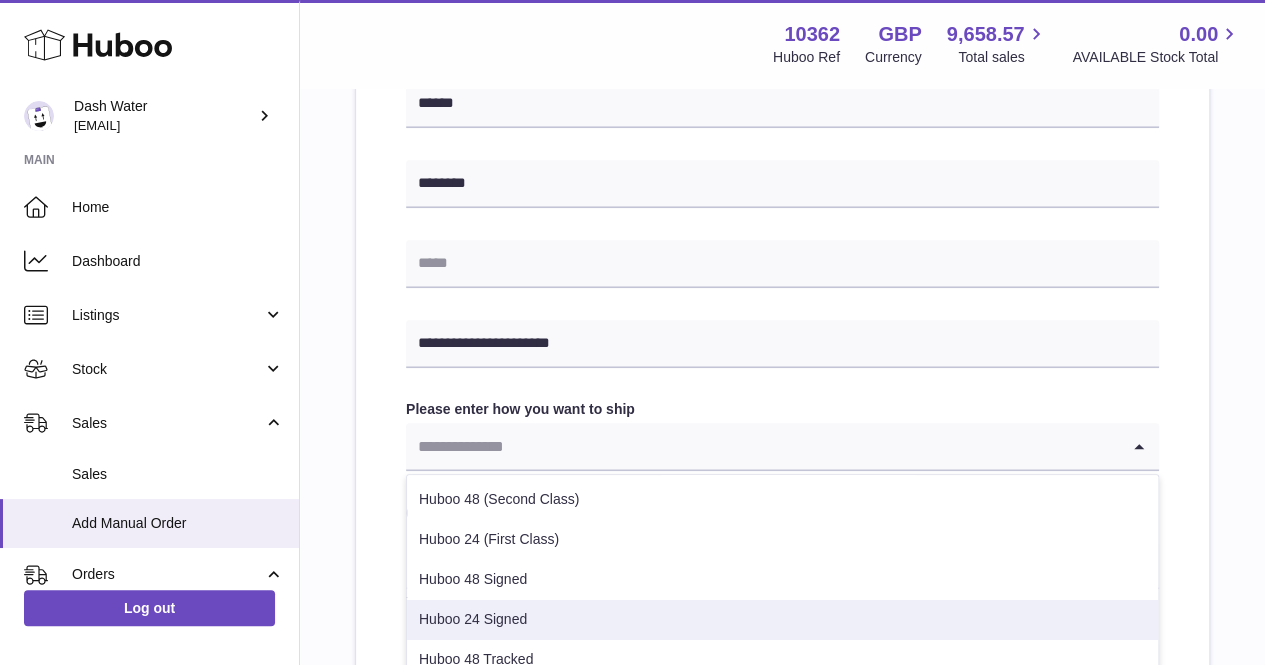 click on "Huboo 24 Signed" at bounding box center (782, 620) 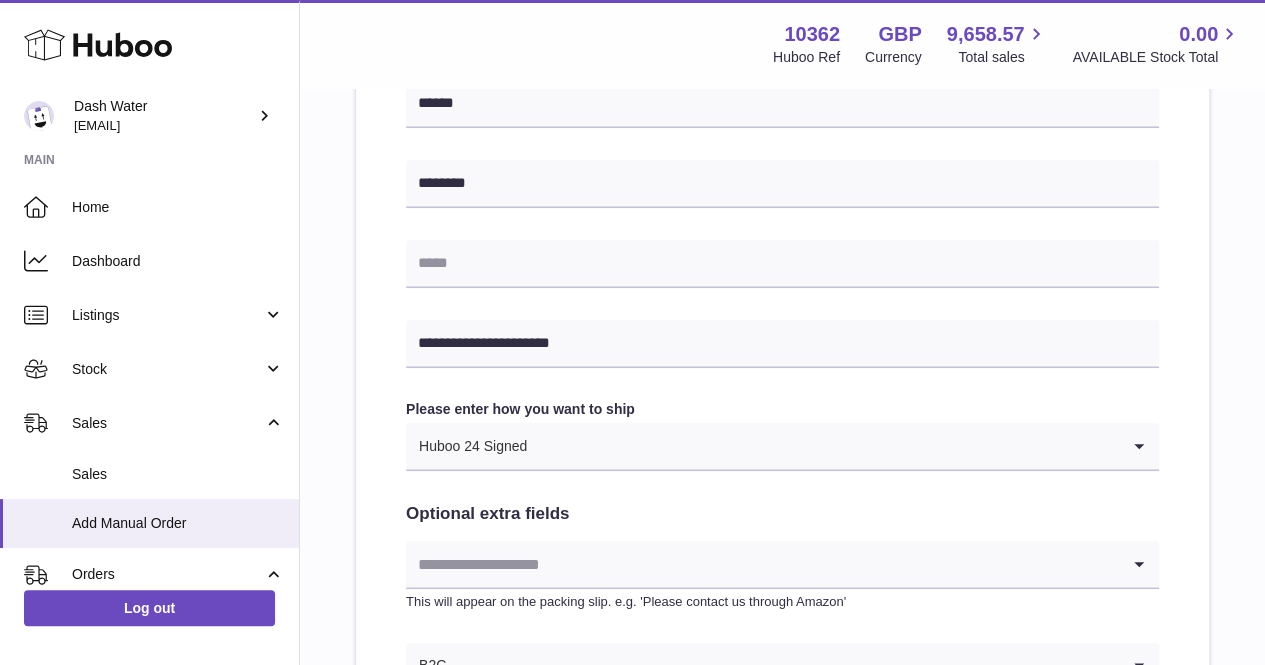 click at bounding box center [823, 446] 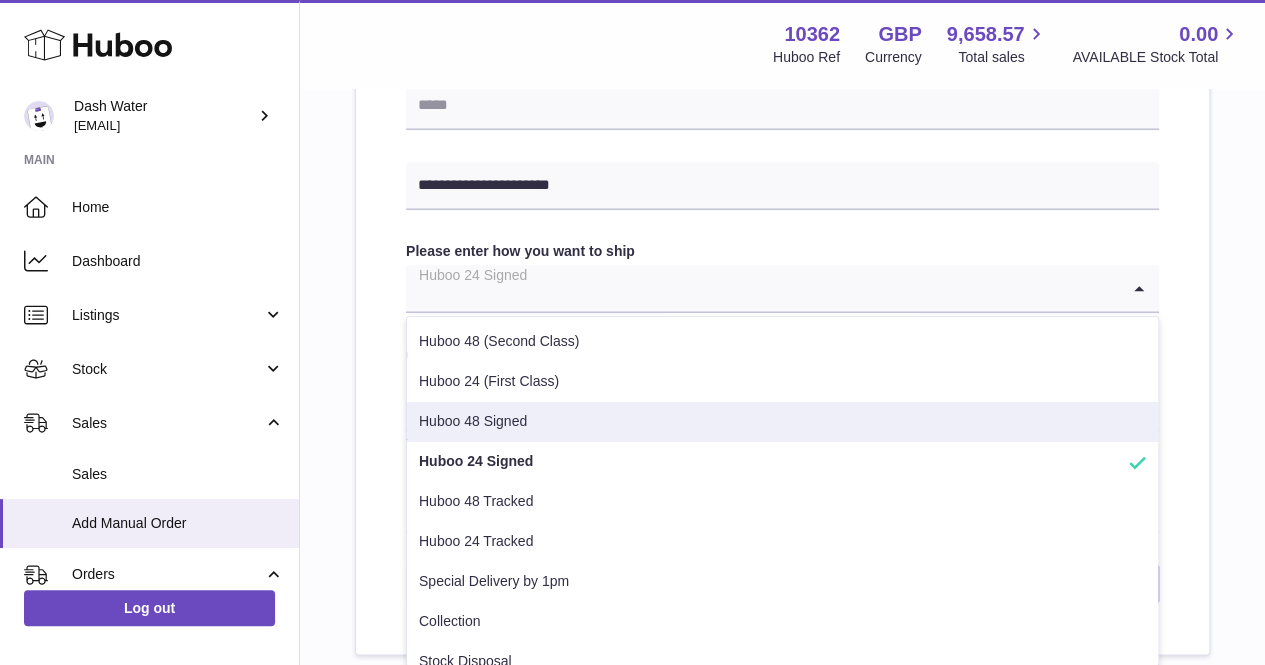scroll, scrollTop: 938, scrollLeft: 0, axis: vertical 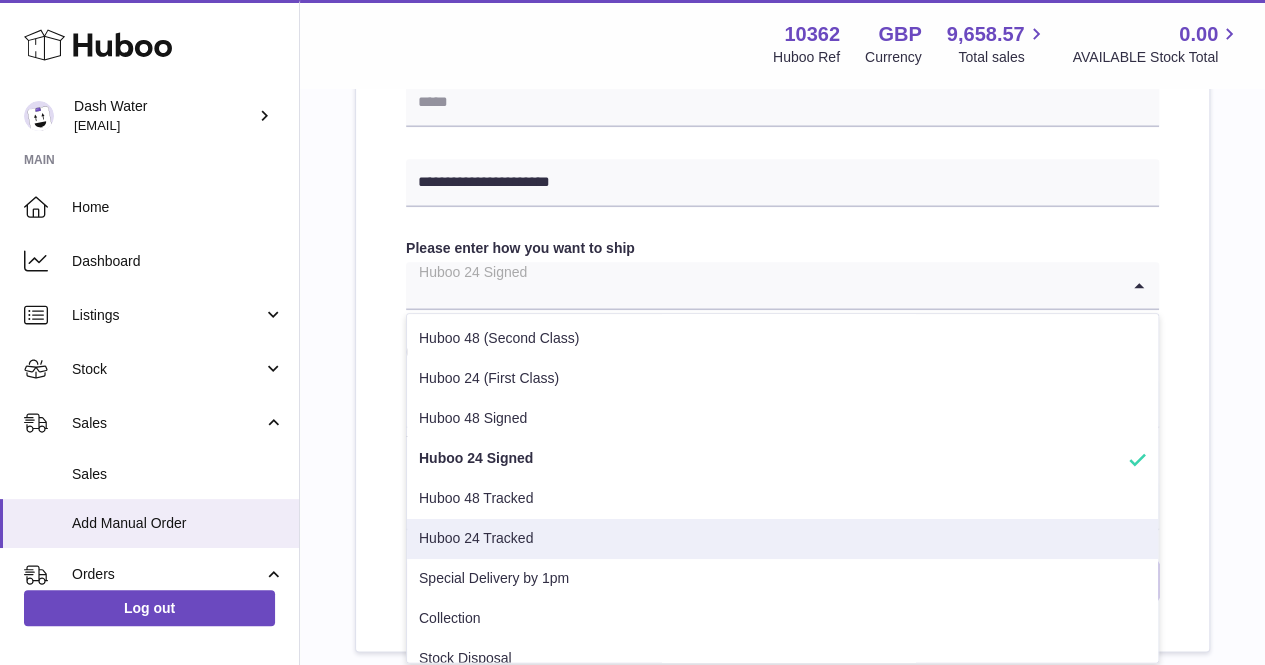 click on "Huboo 24 Tracked" at bounding box center (782, 539) 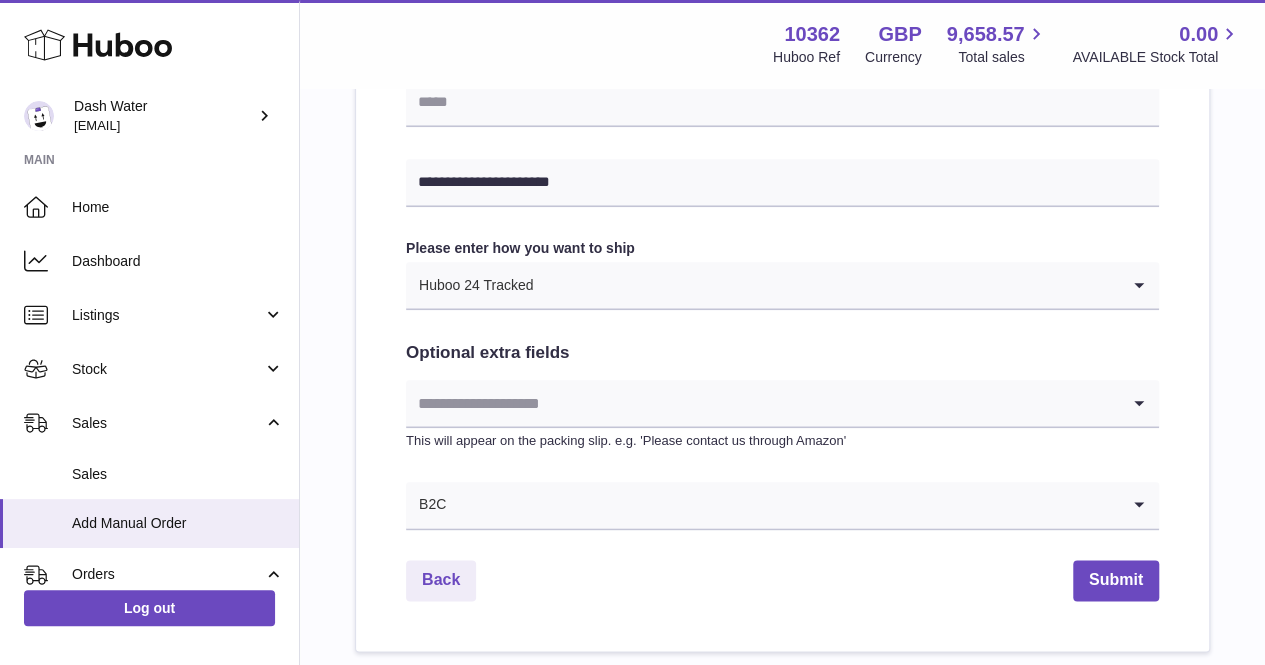 scroll, scrollTop: 939, scrollLeft: 0, axis: vertical 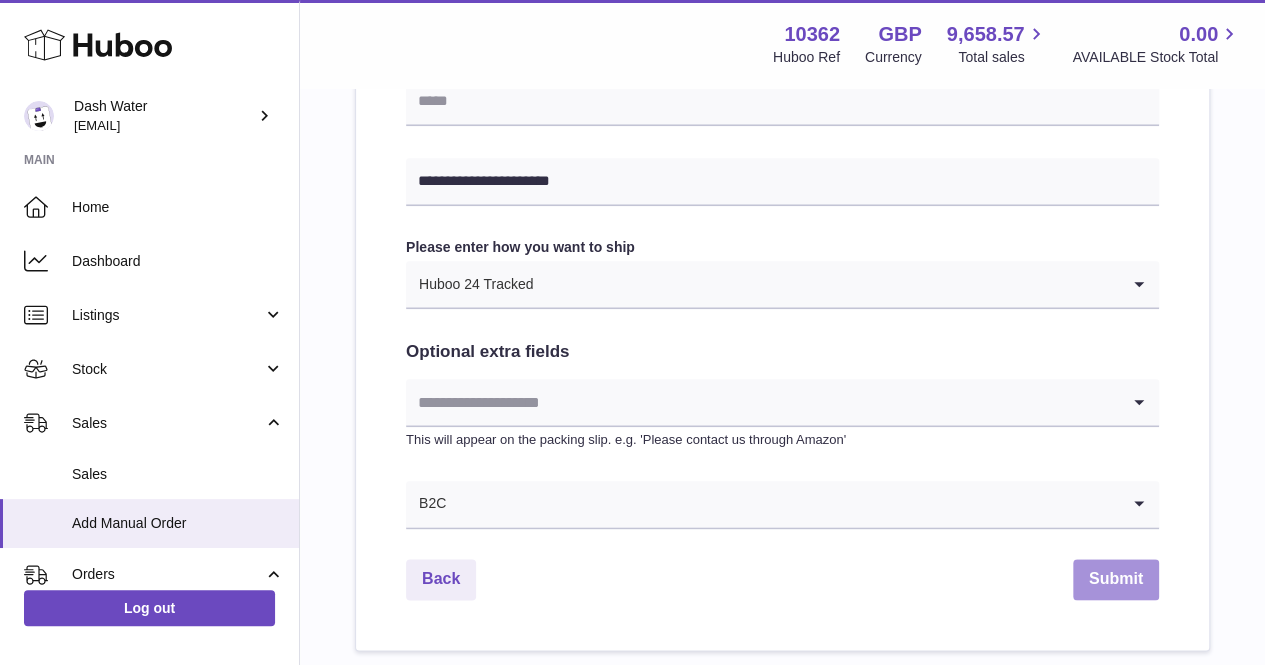 click on "Submit" at bounding box center [1116, 579] 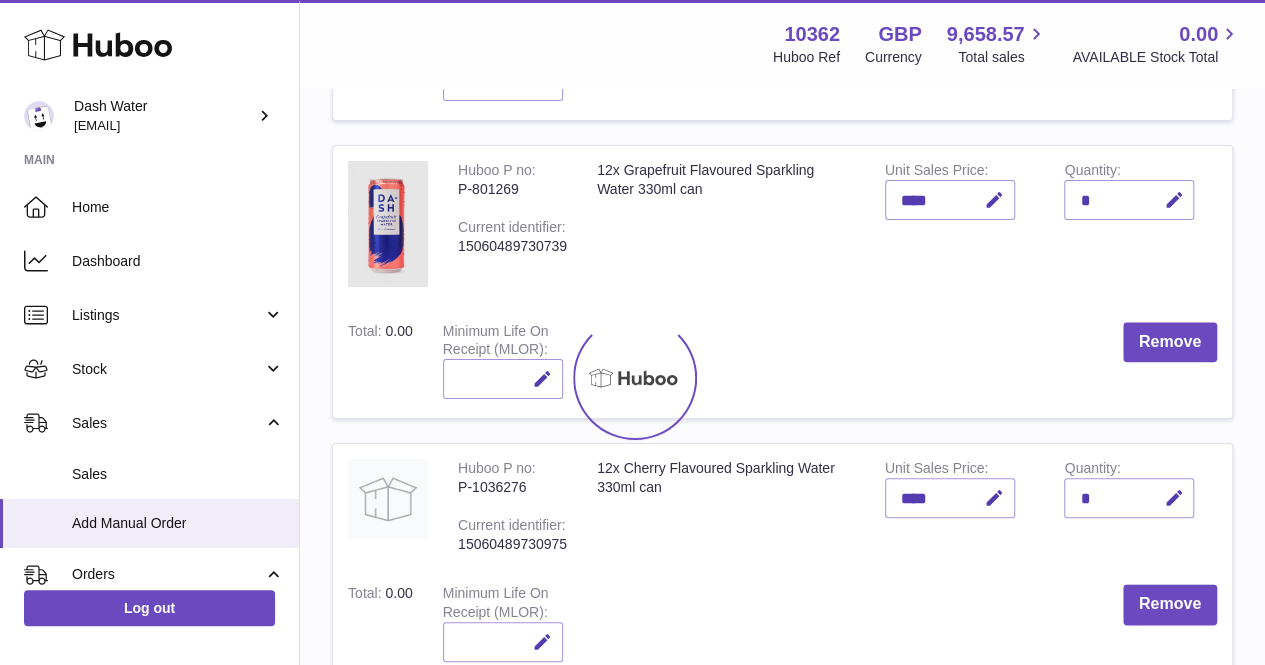 scroll, scrollTop: 0, scrollLeft: 0, axis: both 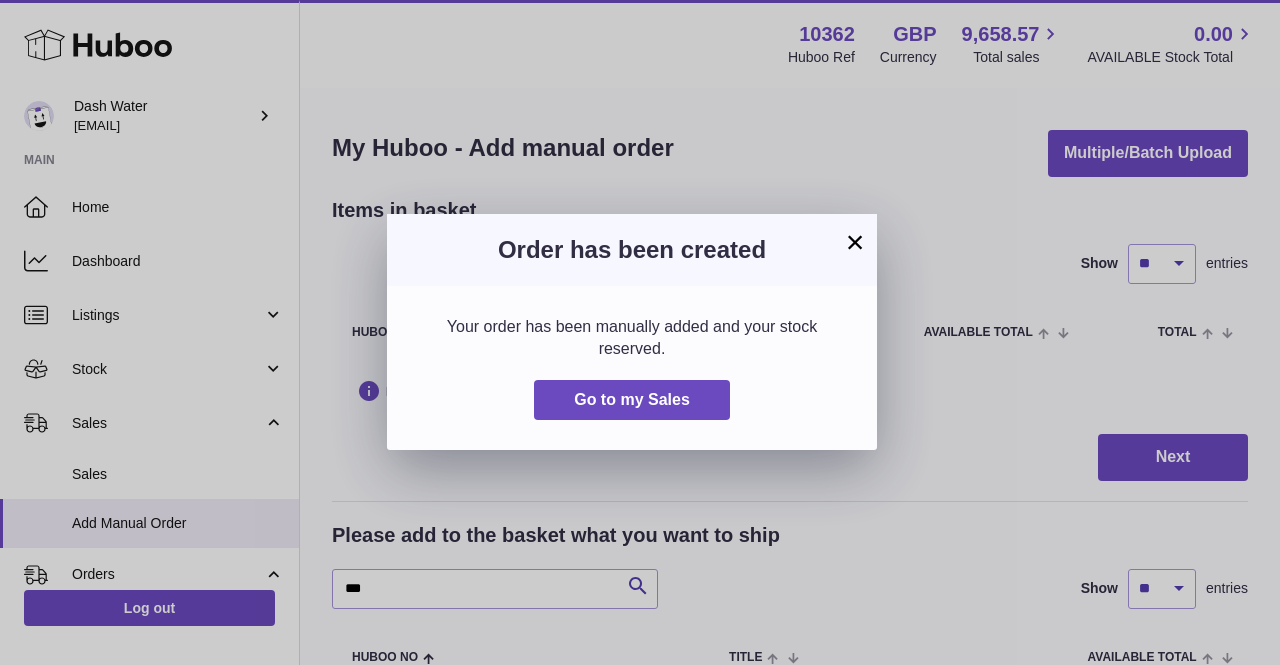 click on "×" at bounding box center (855, 242) 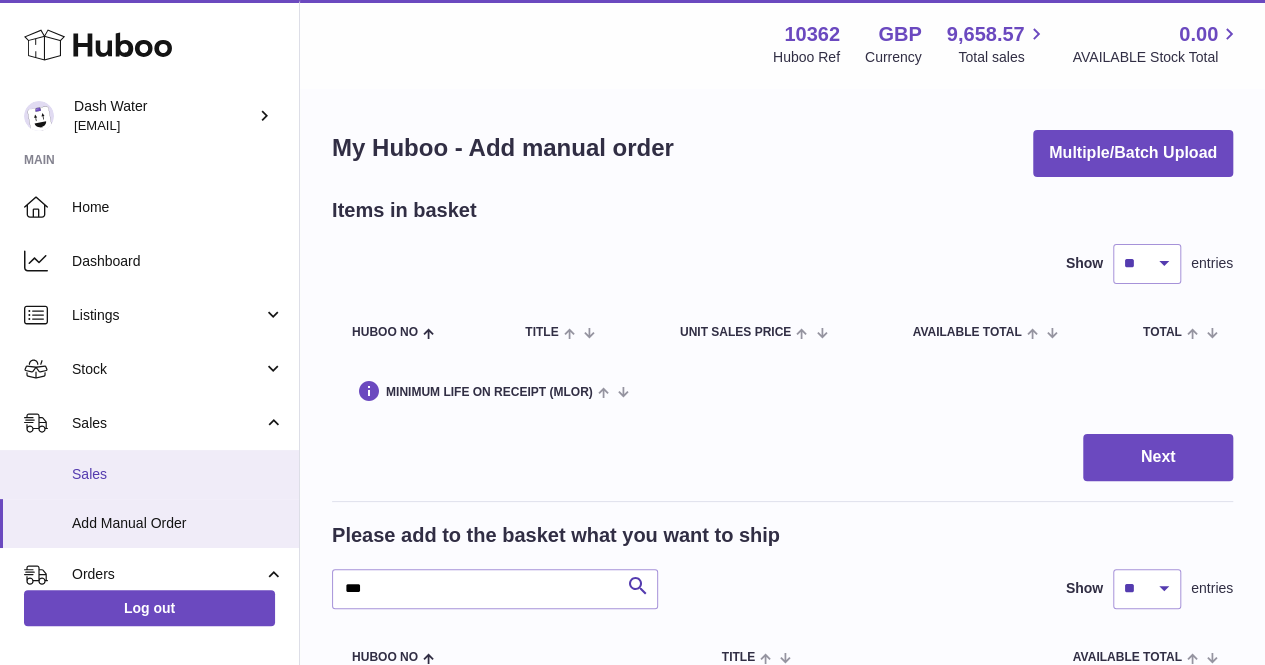 click on "Sales" at bounding box center [178, 474] 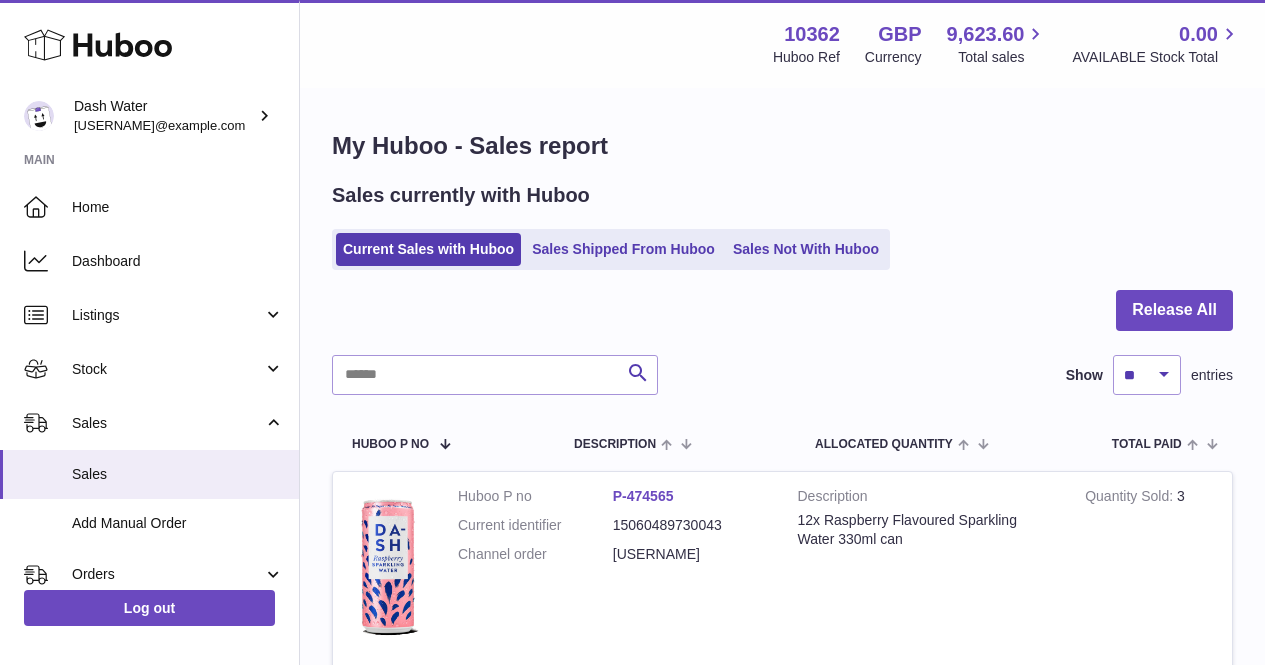 scroll, scrollTop: 0, scrollLeft: 0, axis: both 